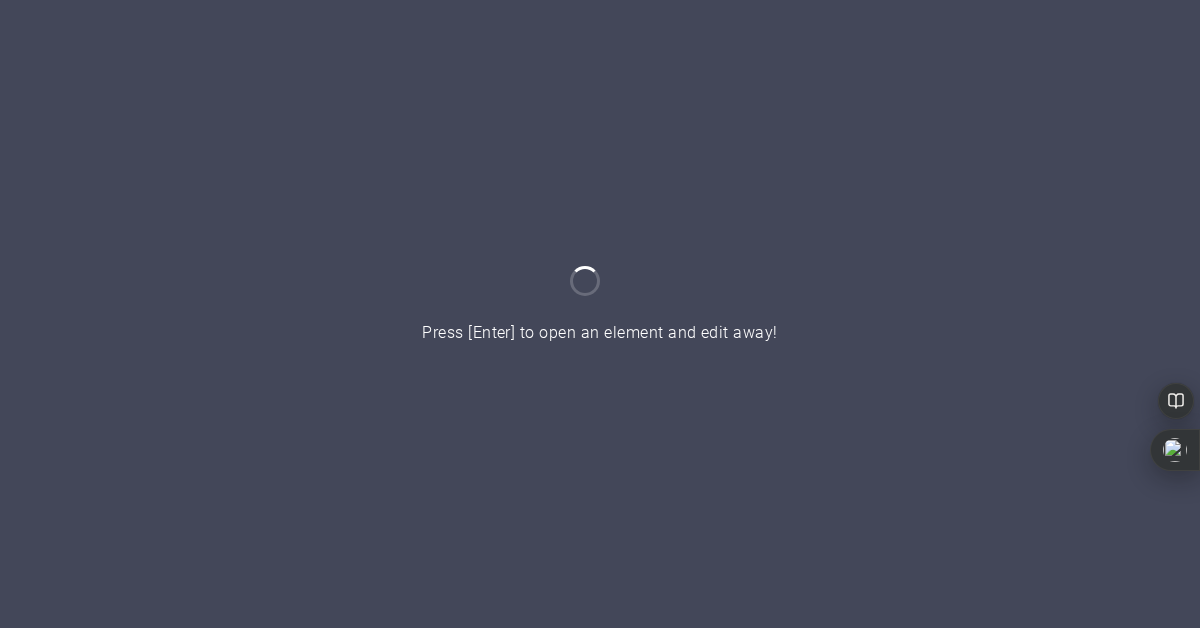 scroll, scrollTop: 0, scrollLeft: 0, axis: both 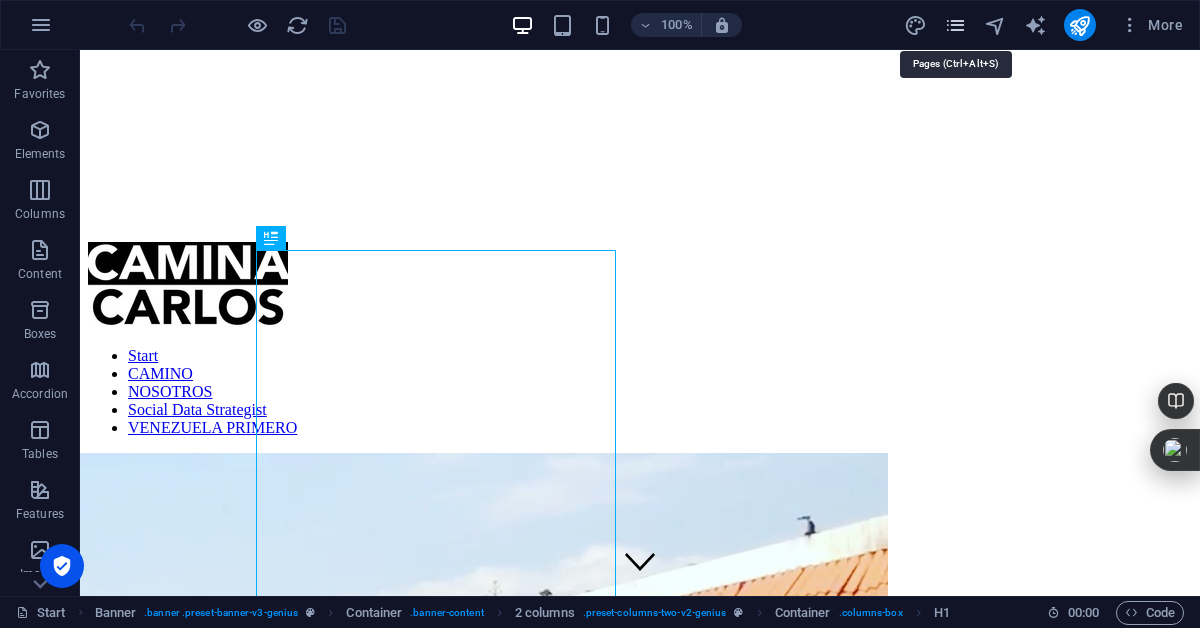 click at bounding box center (955, 25) 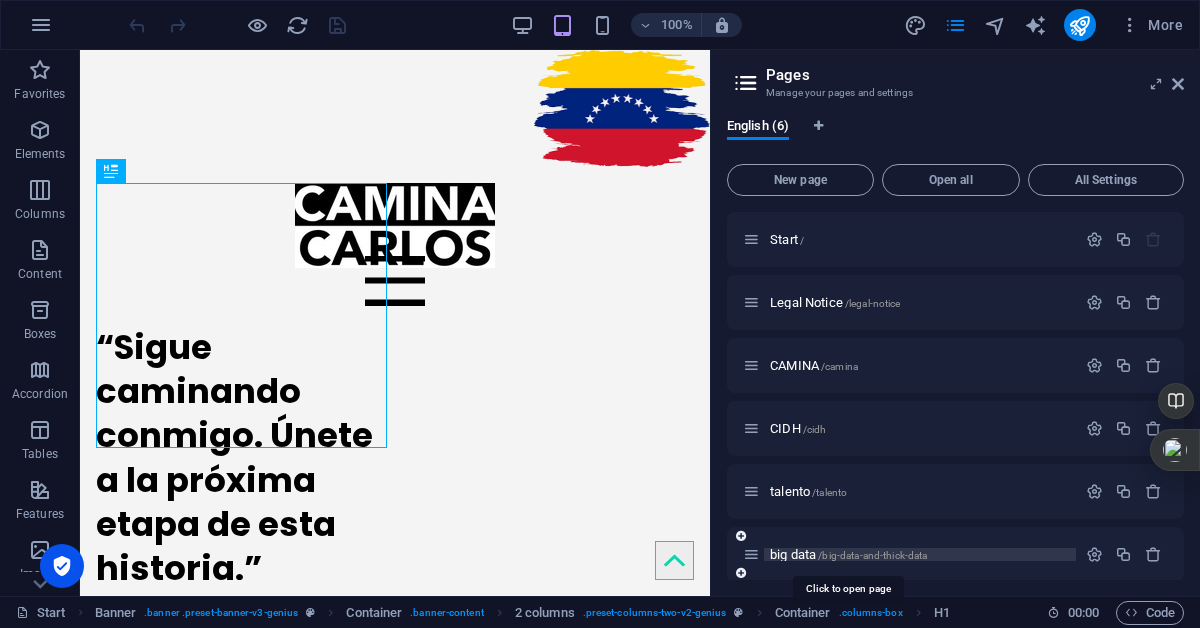 click on "big data /big-data-and-thick-data" at bounding box center [848, 554] 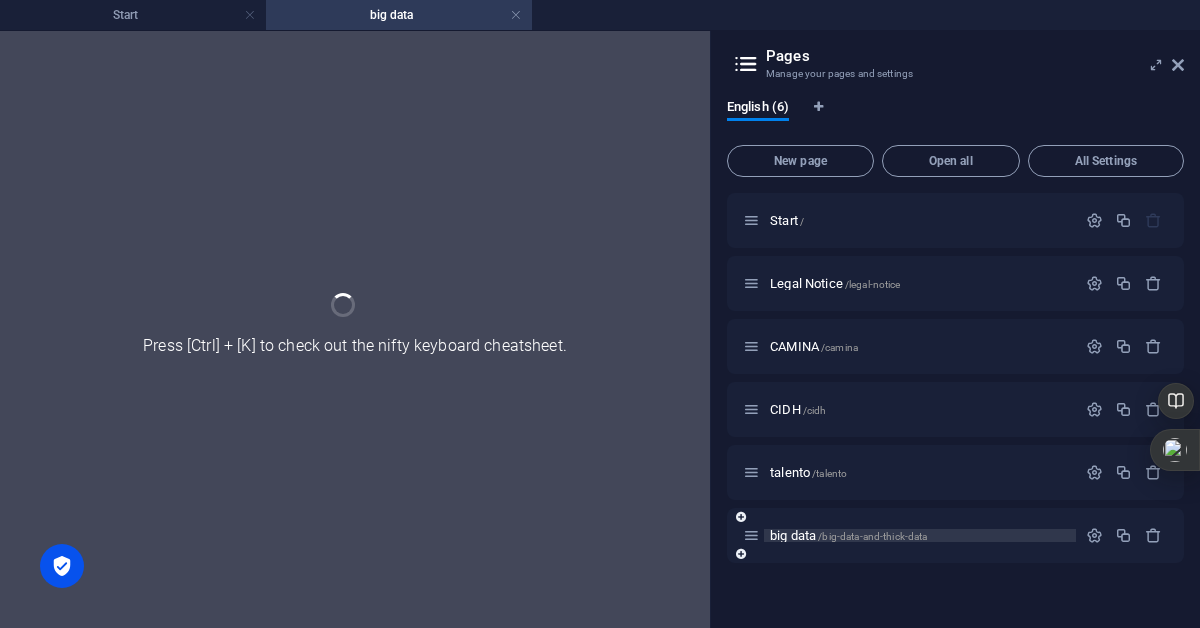 click on "big data /big-data-and-thick-data" at bounding box center [955, 535] 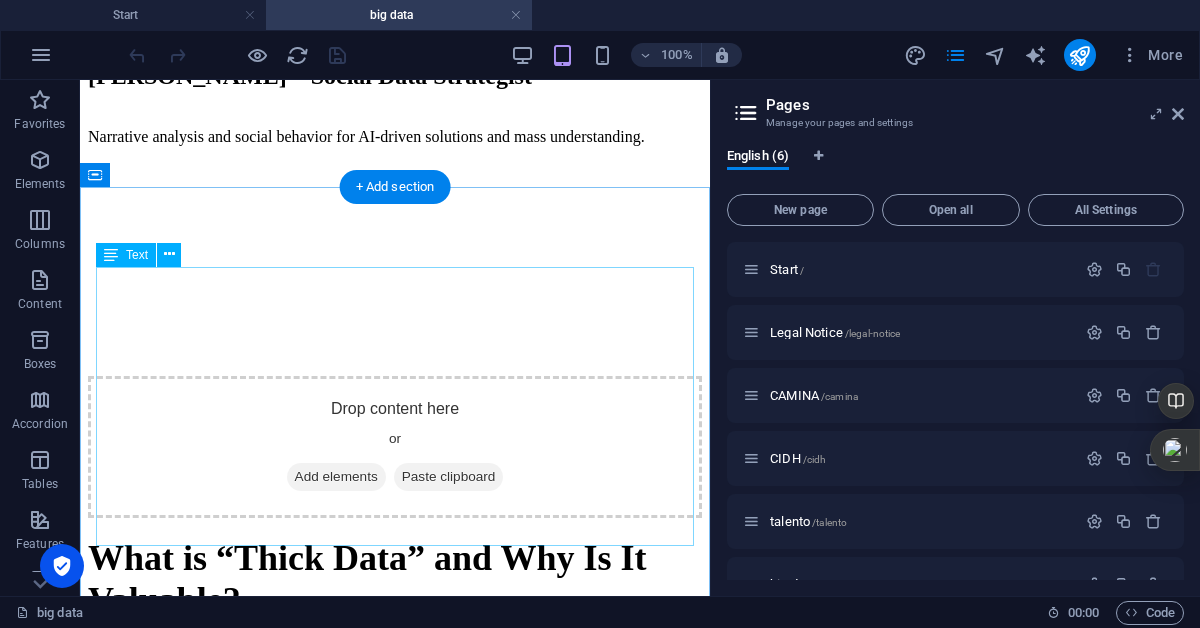 scroll, scrollTop: 367, scrollLeft: 0, axis: vertical 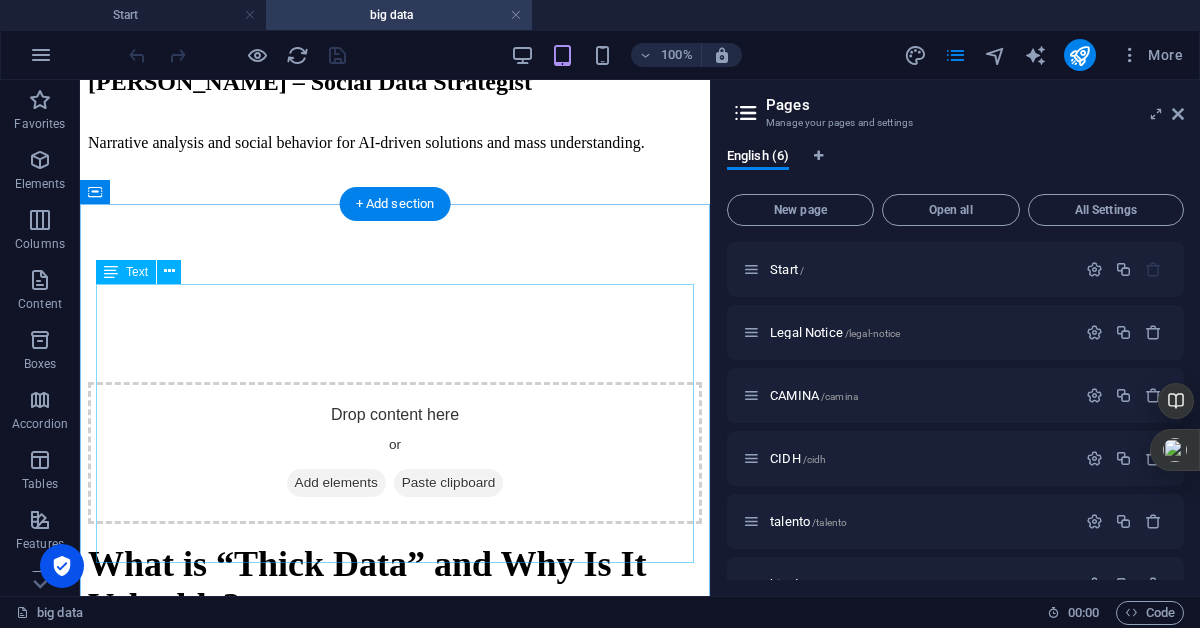 click on "What is “Thick Data” and Why Is It Valuable? Thick Data   is not about volume — it’s about   depth . It comes from human sources: interviews, social media, ethnographic observation, and cultural trends. It complements   Big Data : while Big Data tells you   what   is happening, Thick Data helps you understand   why   it’s happening. It adds emotional, social, and cultural context to raw numbers." at bounding box center (395, 664) 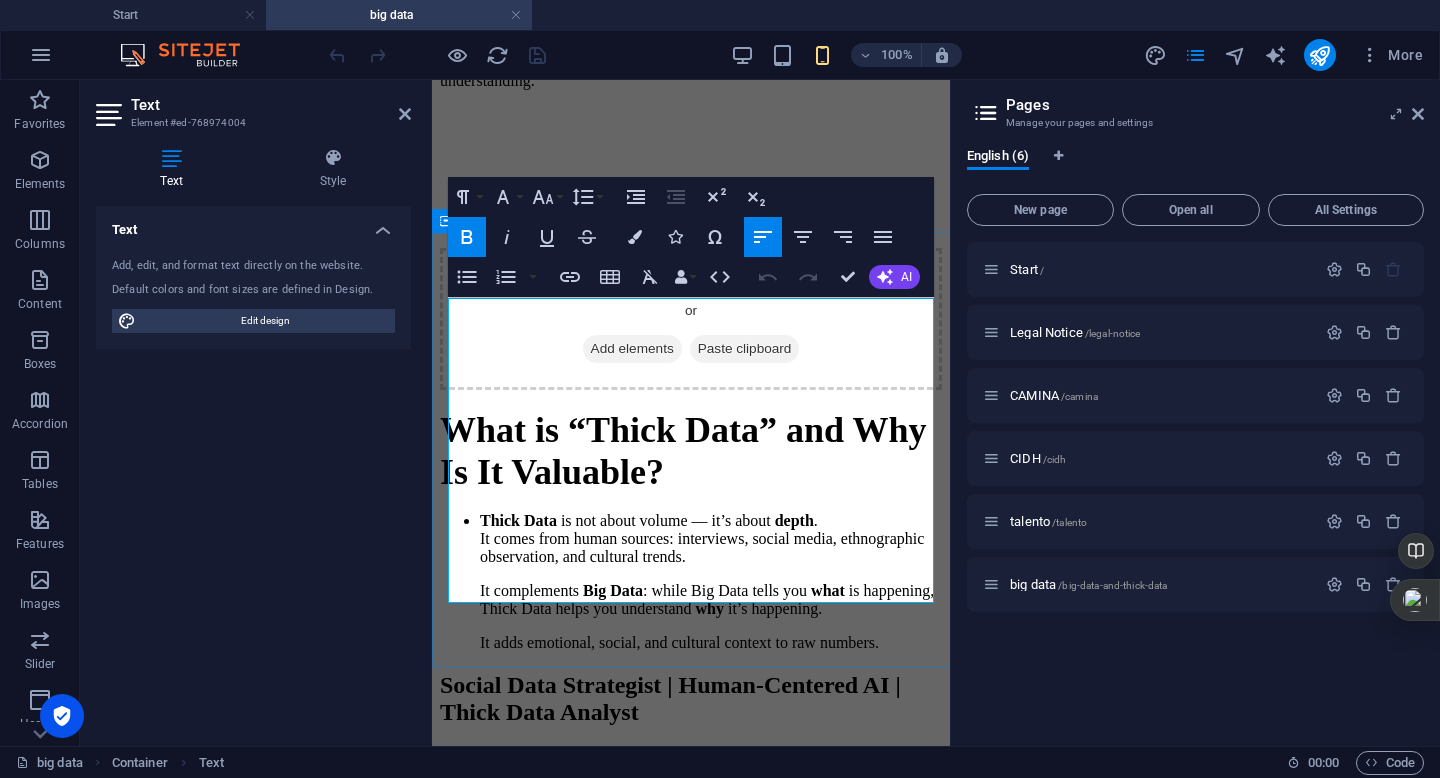 scroll, scrollTop: 429, scrollLeft: 0, axis: vertical 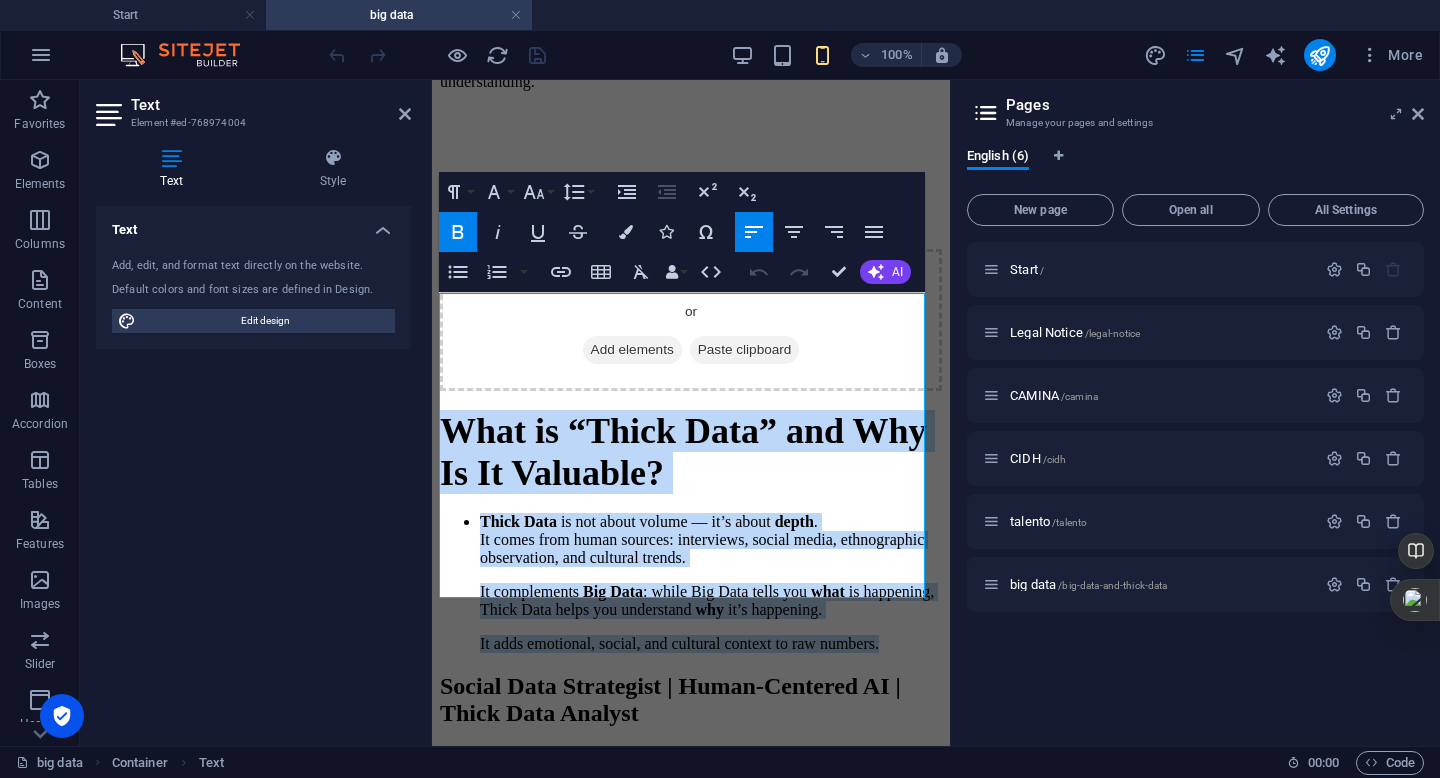 drag, startPoint x: 453, startPoint y: 307, endPoint x: 942, endPoint y: 600, distance: 570.0614 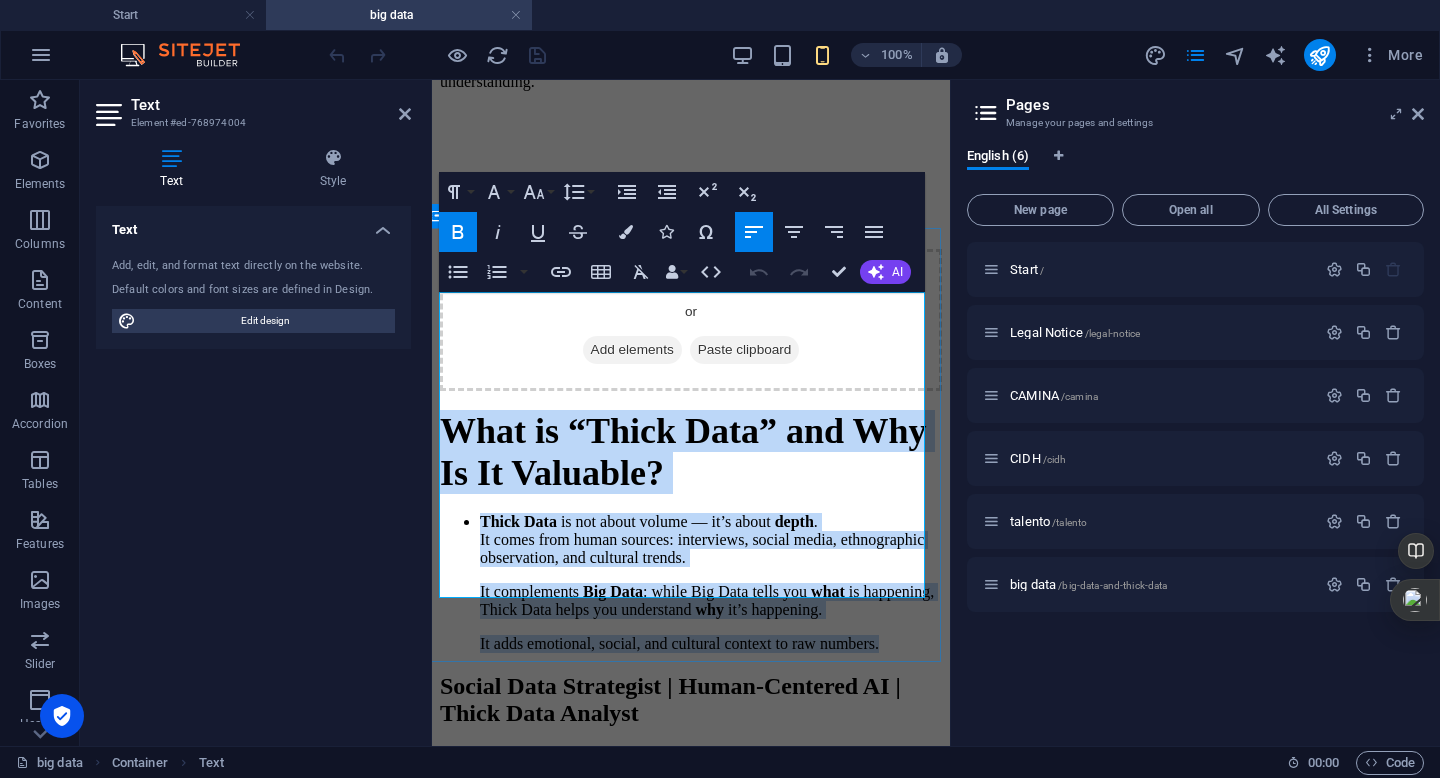 copy on "What is “Thick Data” and Why Is It Valuable? Thick Data   is not about volume — it’s about   depth . It comes from human sources: interviews, social media, ethnographic observation, and cultural trends. It complements   Big Data : while Big Data tells you   what   is happening, Thick Data helps you understand   why   it’s happening. It adds emotional, social, and cultural context to raw numbers." 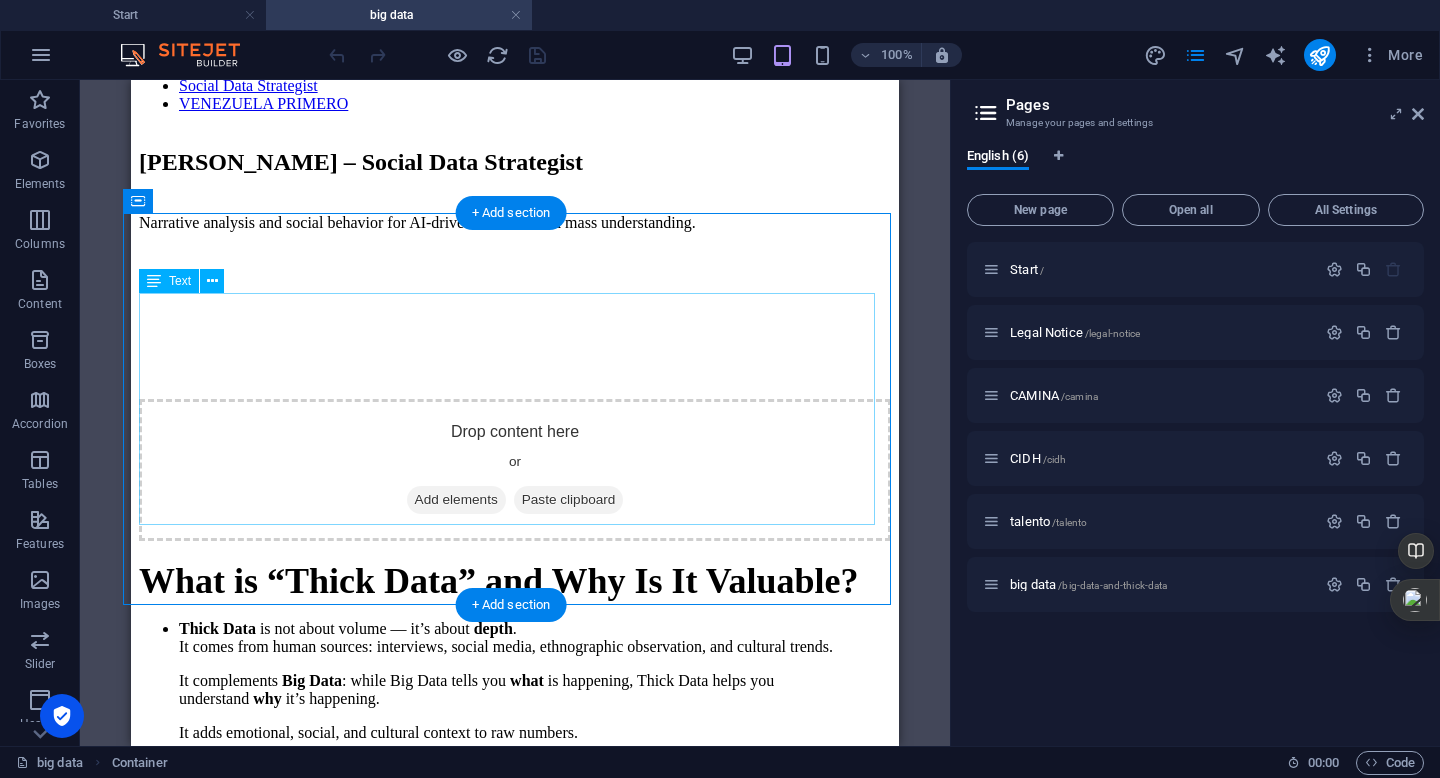 scroll, scrollTop: 295, scrollLeft: 8, axis: both 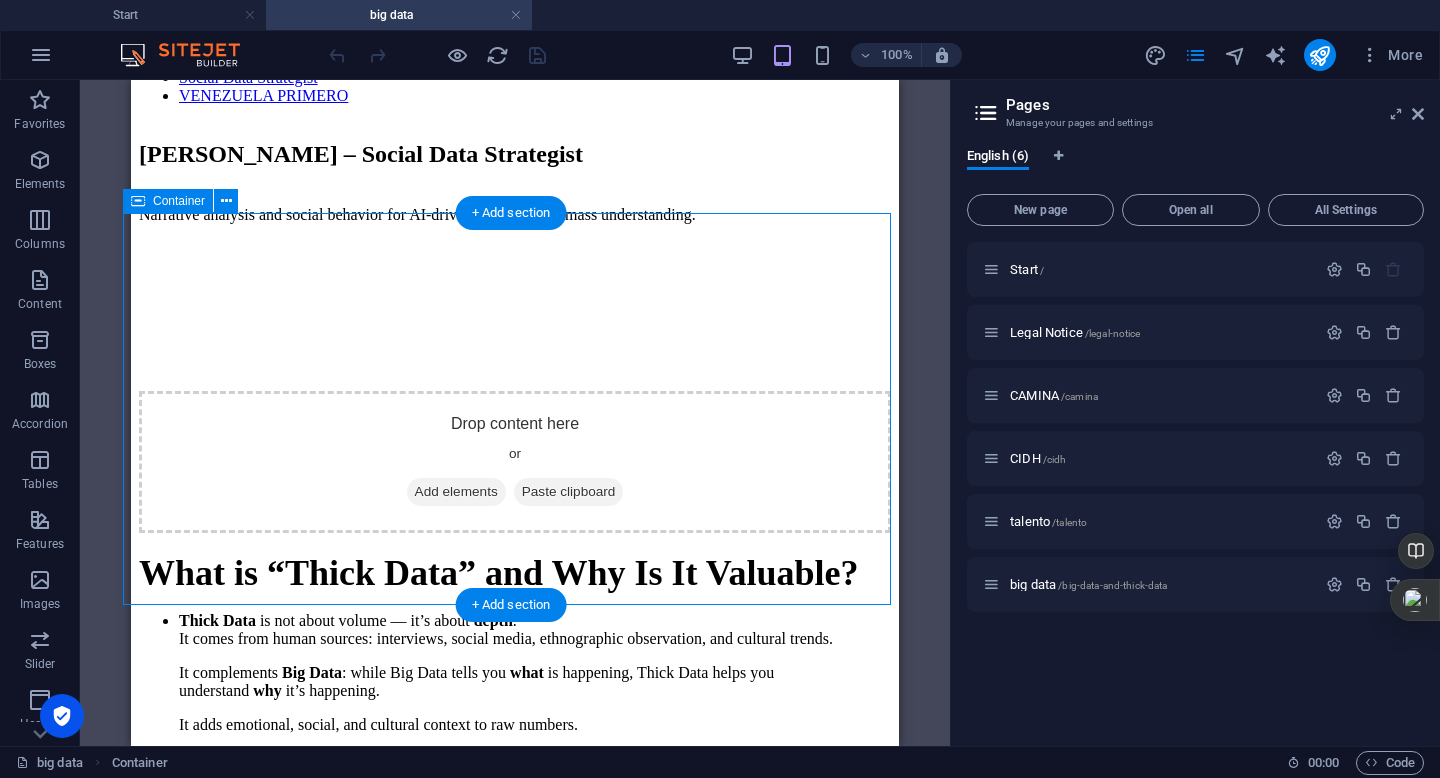 click on "What is “Thick Data” and Why Is It Valuable? Thick Data   is not about volume — it’s about   depth . It comes from human sources: interviews, social media, ethnographic observation, and cultural trends. It complements   Big Data : while Big Data tells you   what   is happening, Thick Data helps you understand   why   it’s happening. It adds emotional, social, and cultural context to raw numbers." at bounding box center (515, 643) 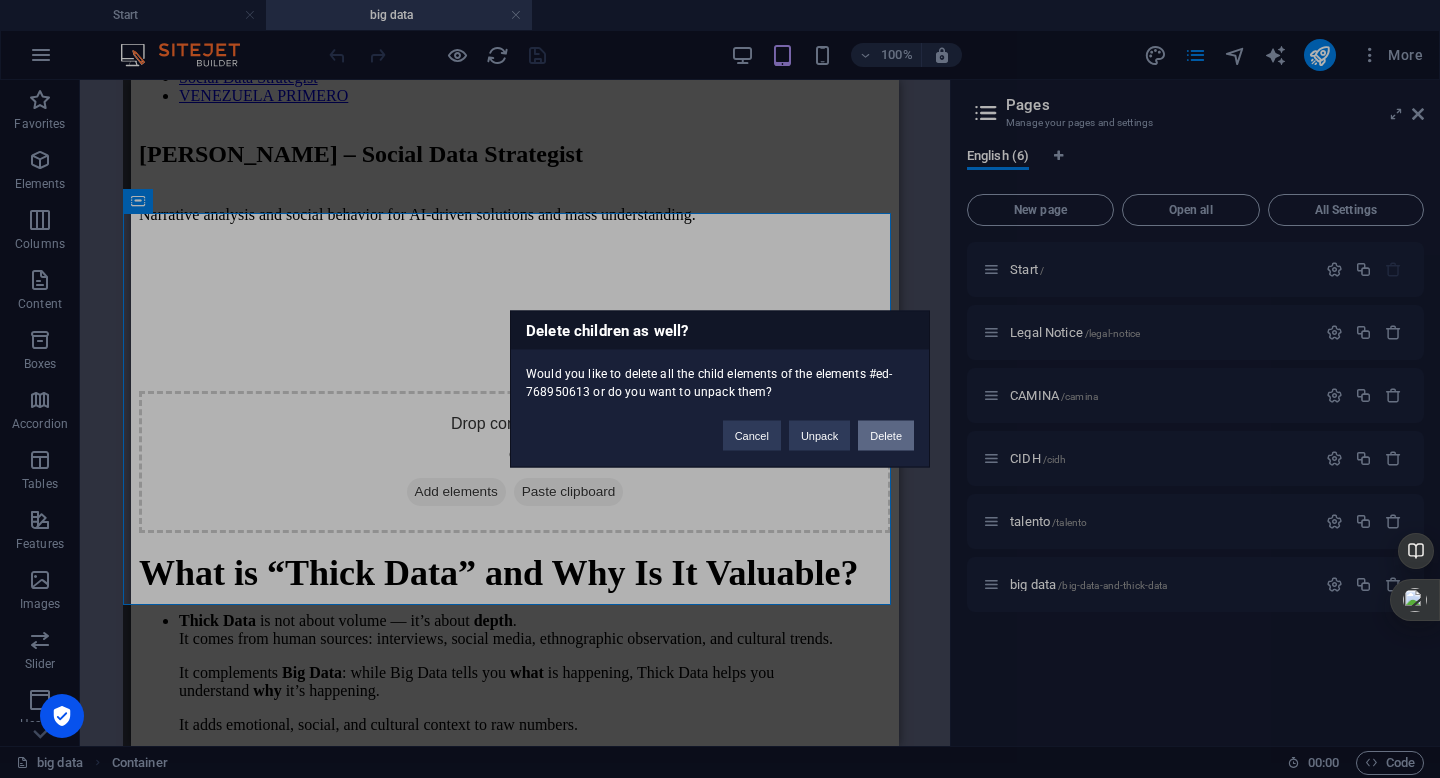 click on "Delete" at bounding box center [886, 436] 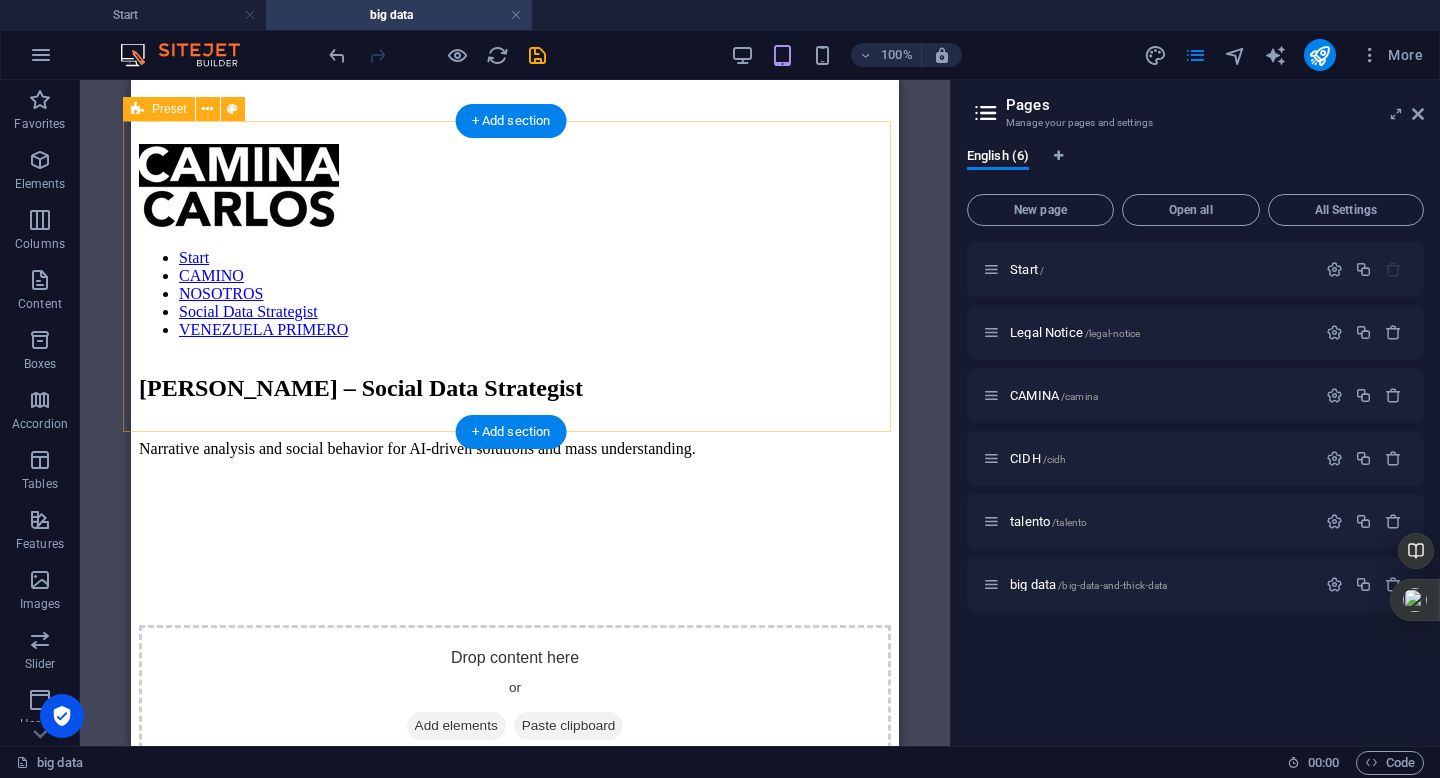 scroll, scrollTop: 51, scrollLeft: 8, axis: both 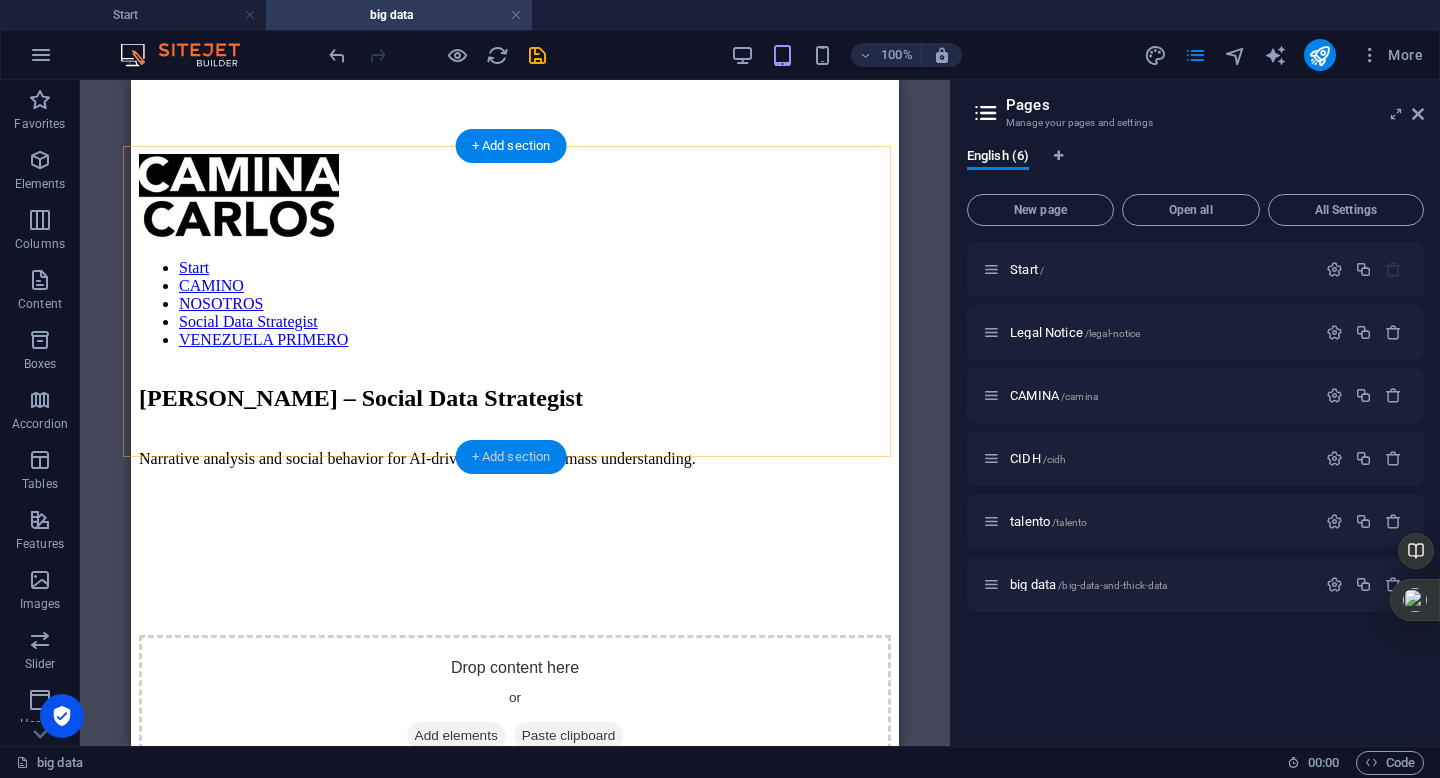 click on "+ Add section" at bounding box center (511, 457) 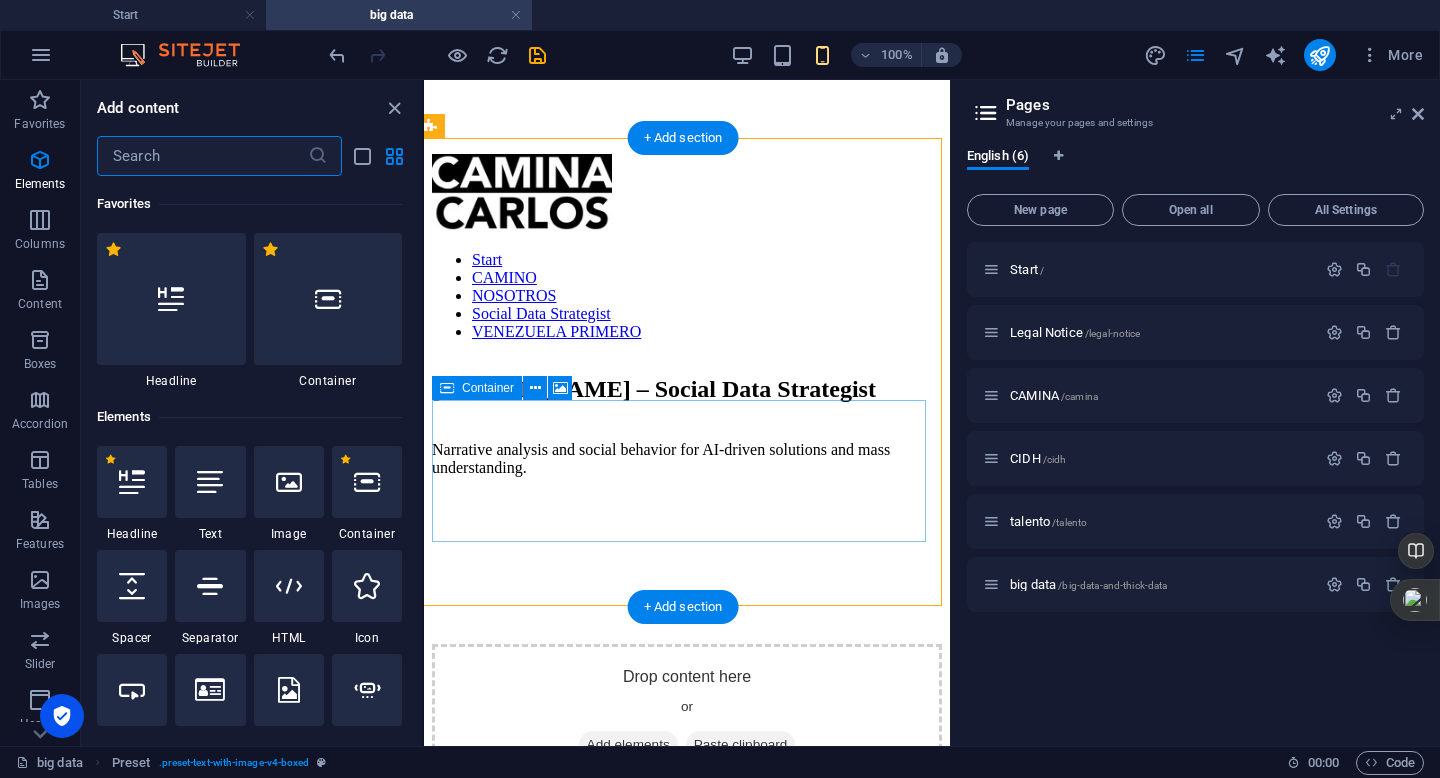 scroll, scrollTop: 3499, scrollLeft: 0, axis: vertical 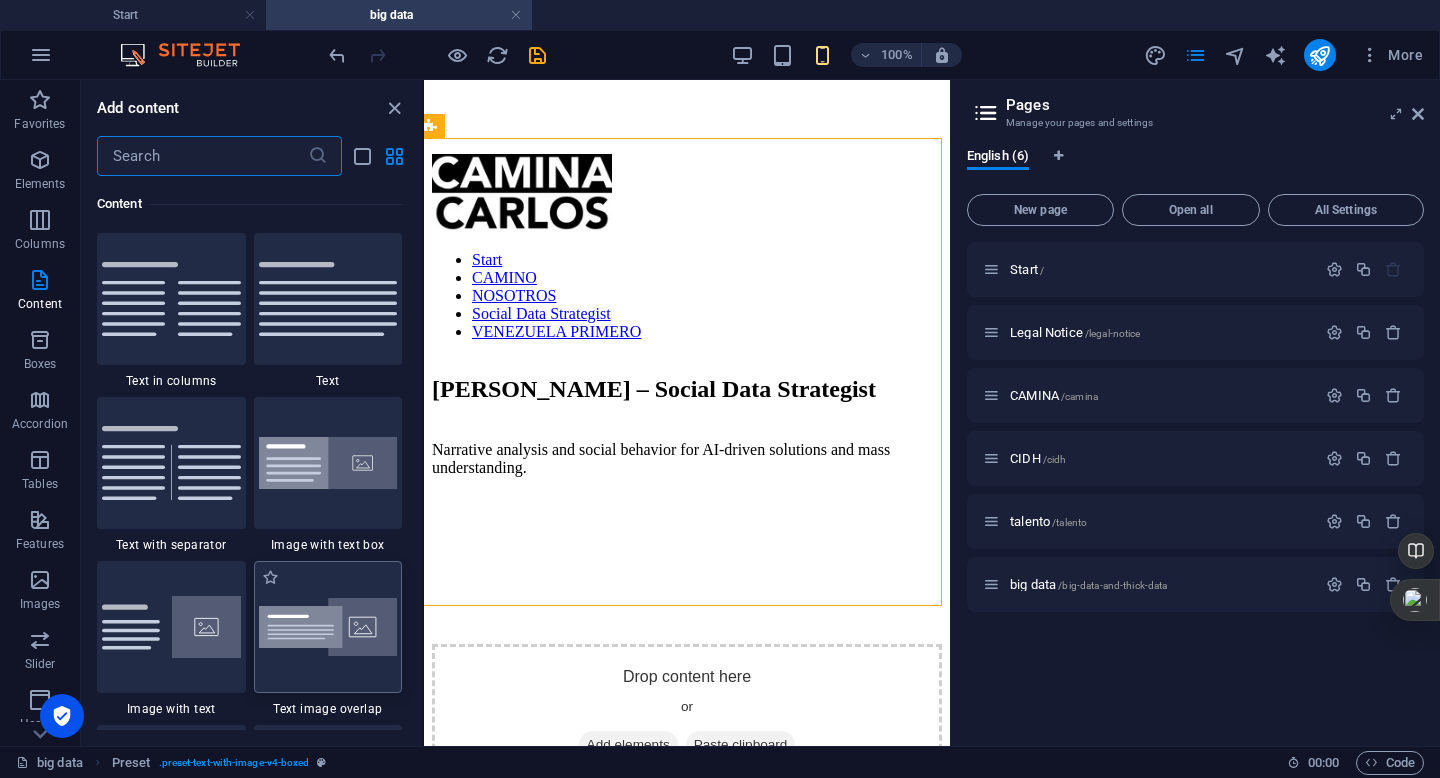 click at bounding box center (328, 627) 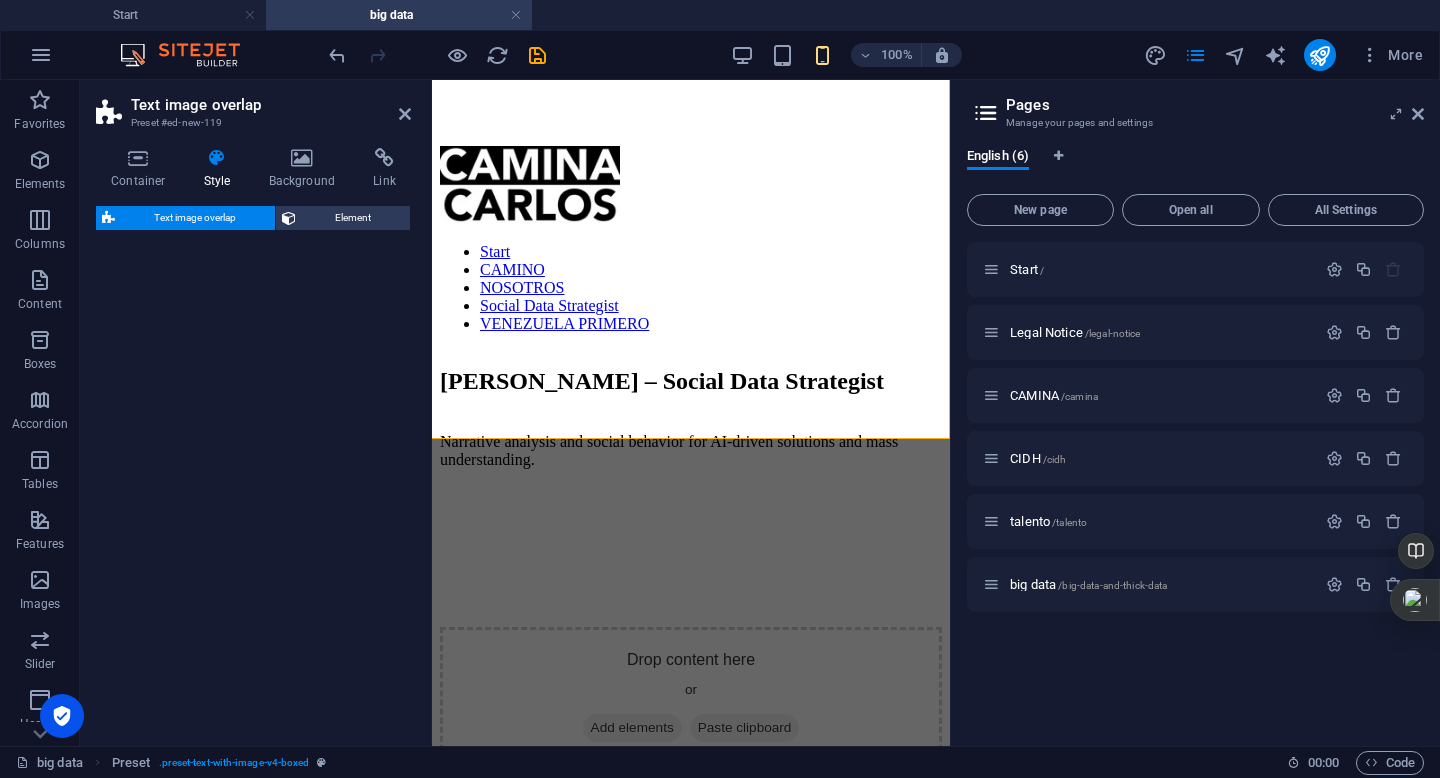 select on "rem" 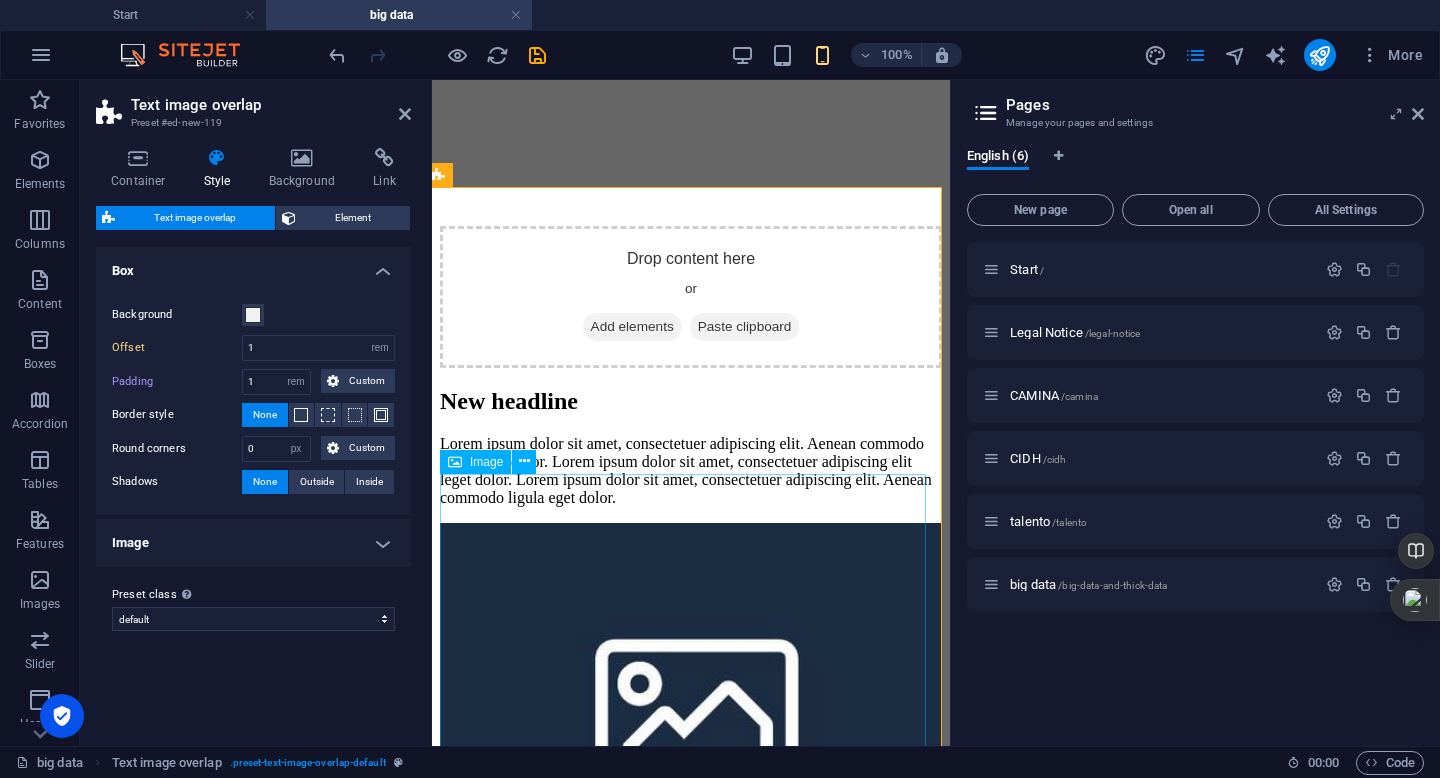 scroll, scrollTop: 429, scrollLeft: 8, axis: both 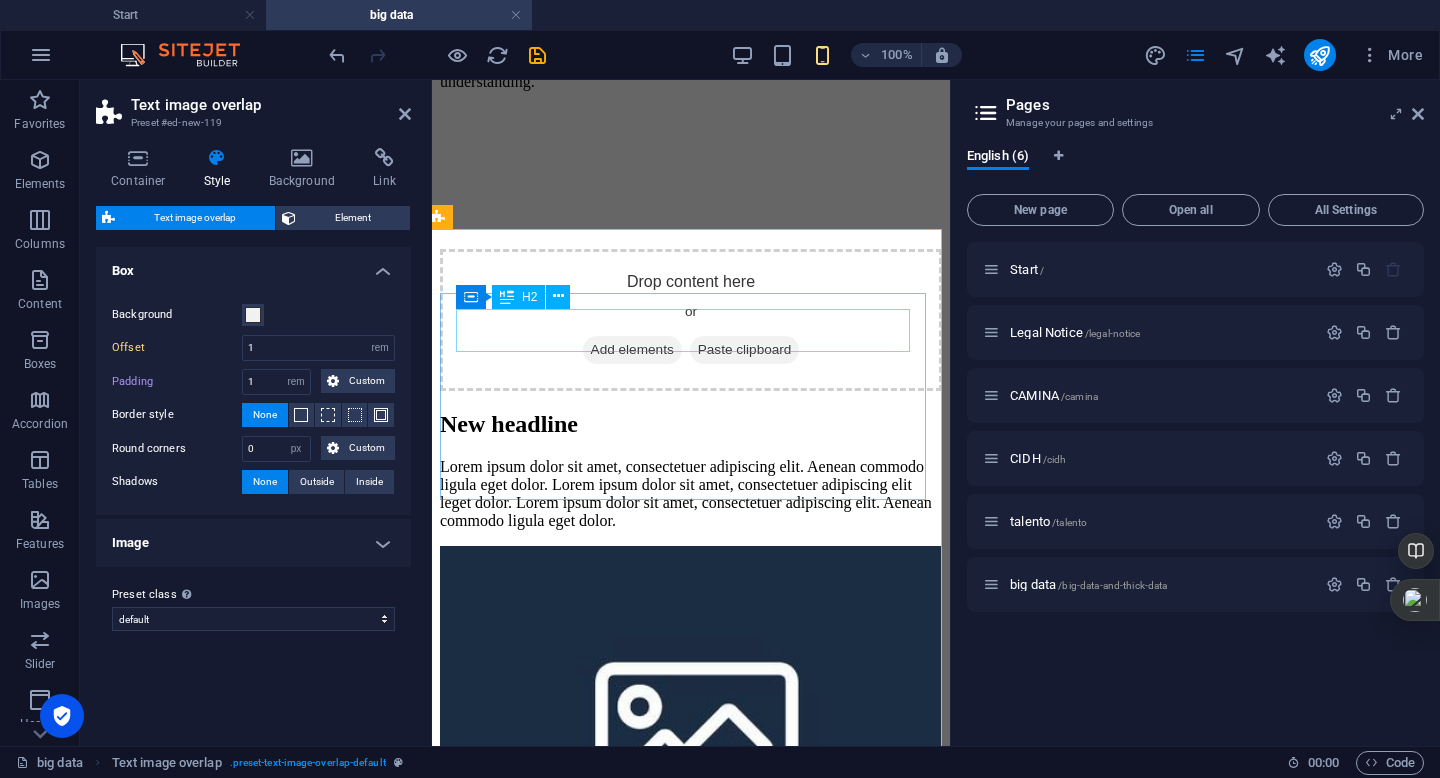 click on "New headline" at bounding box center [691, 424] 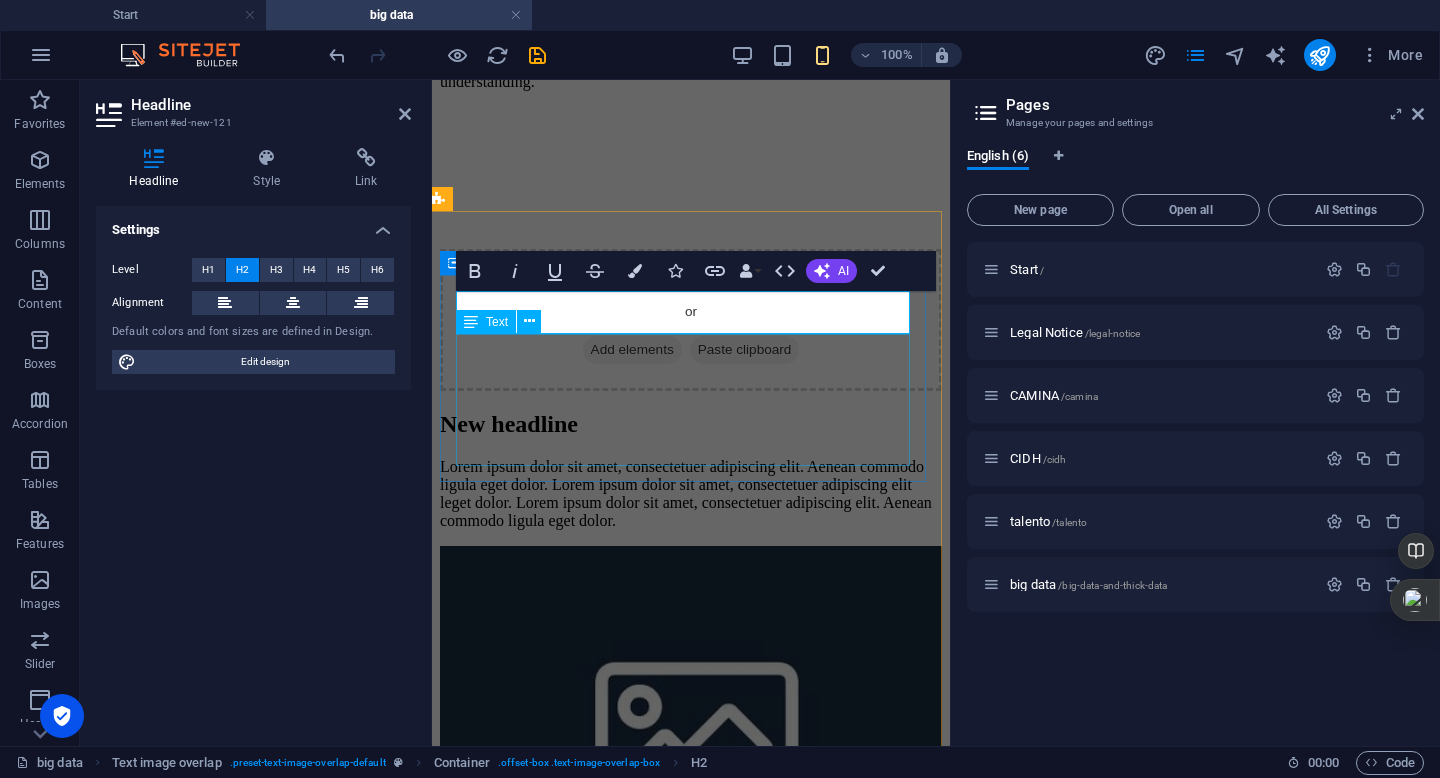 scroll, scrollTop: 446, scrollLeft: 8, axis: both 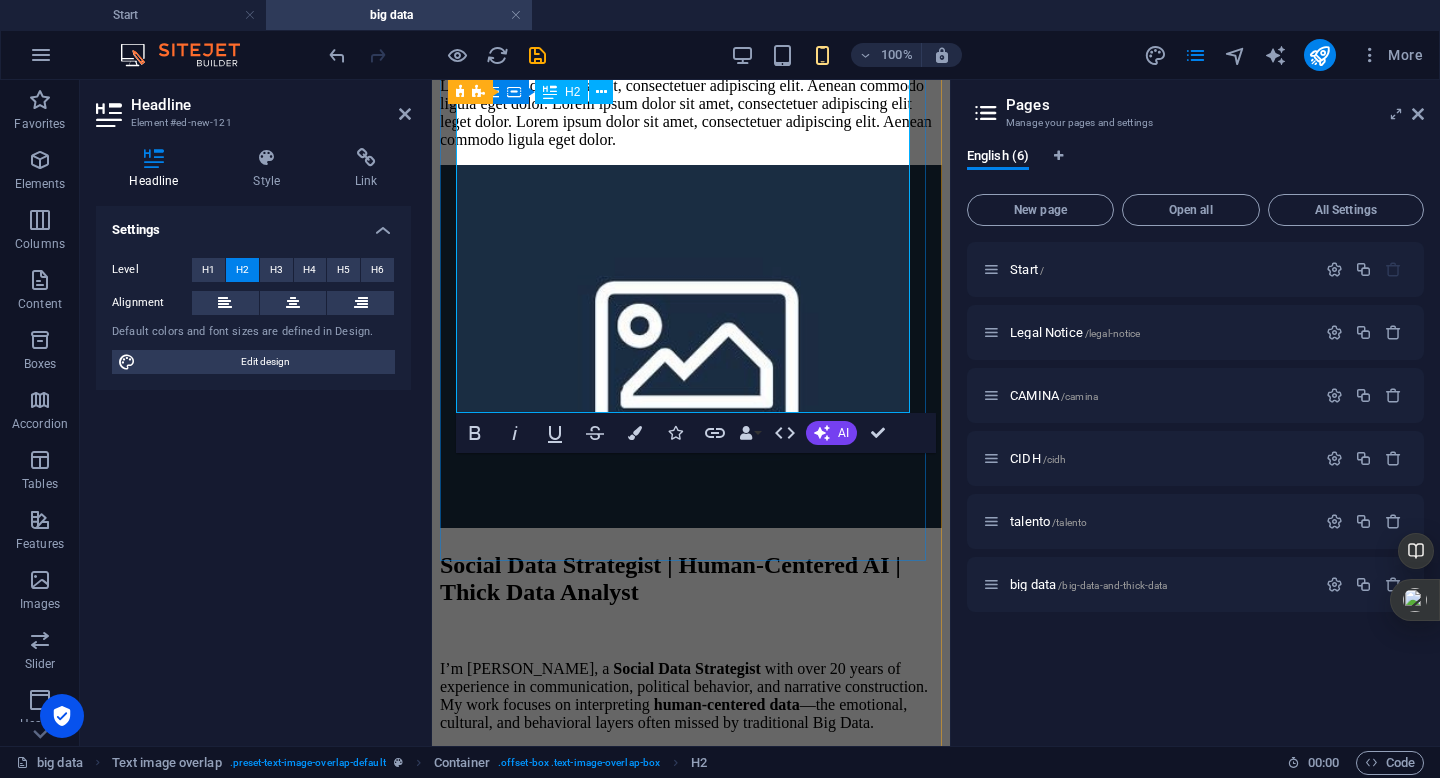 drag, startPoint x: 804, startPoint y: 352, endPoint x: 811, endPoint y: 403, distance: 51.47815 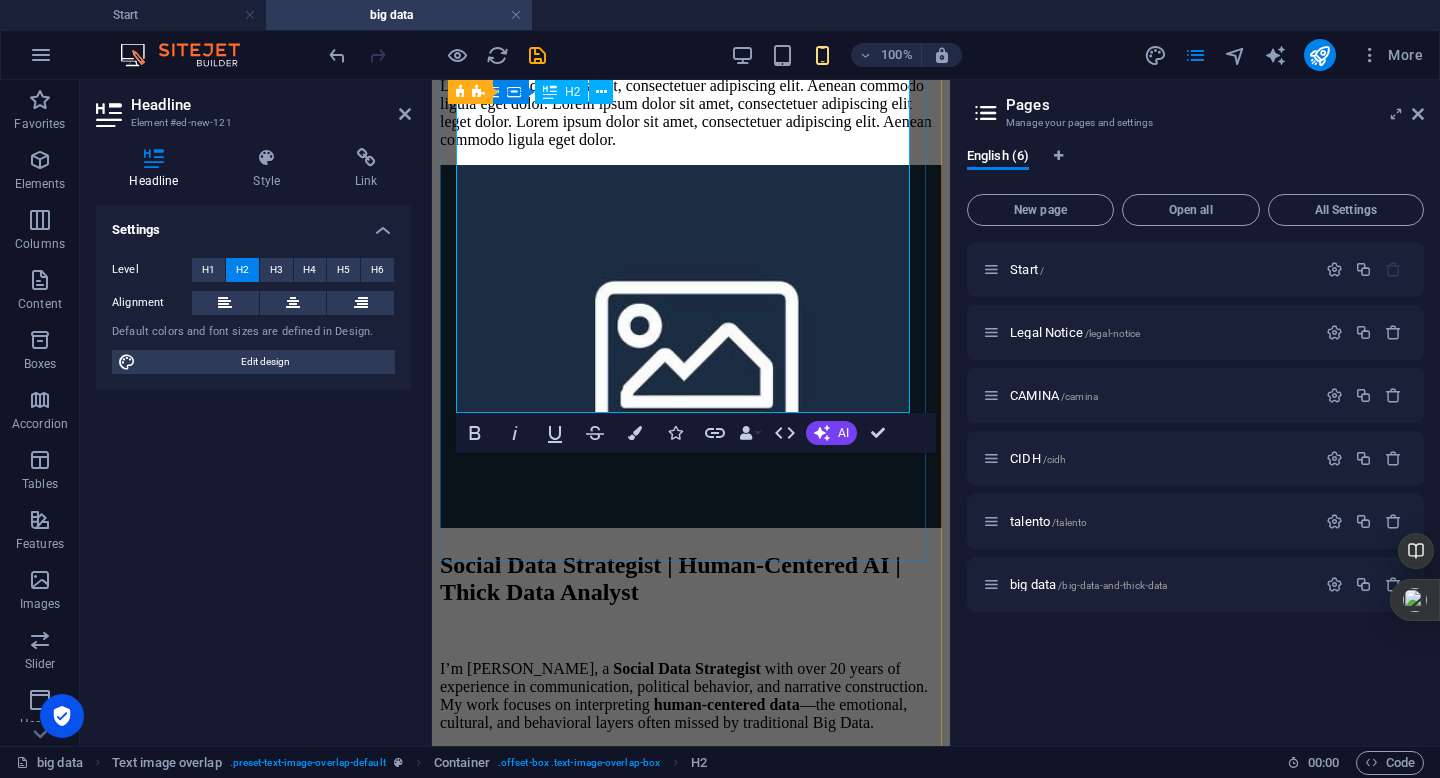 copy on "Thick Data is not about volume — it’s about depth. It comes from human sources: interviews, social media, ethnographic observation, and cultural trends.It complements Big Data: while Big Data tells you what is happening, Thick Data helps you understand why it’s happening.It adds emotional, social, and cultural context to raw numbers." 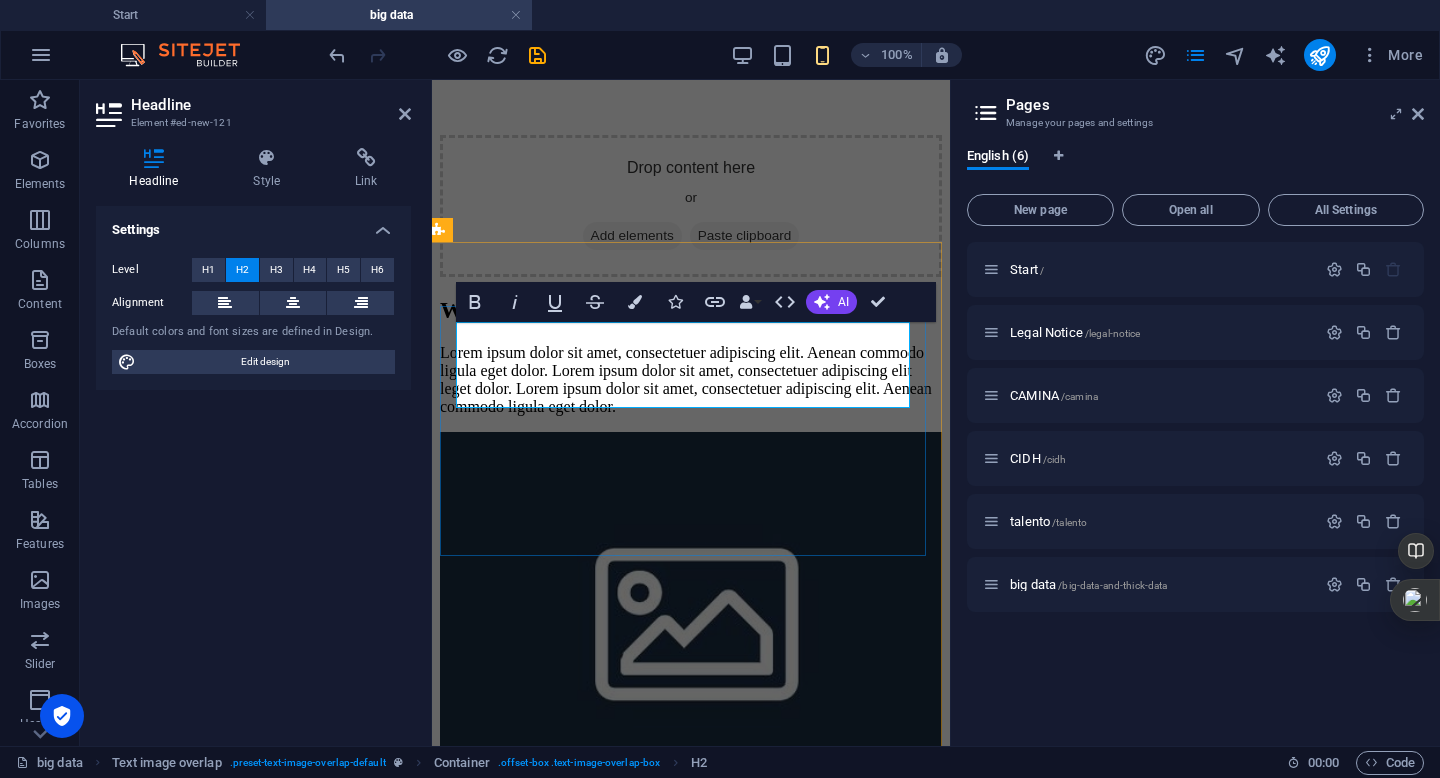 scroll, scrollTop: 415, scrollLeft: 8, axis: both 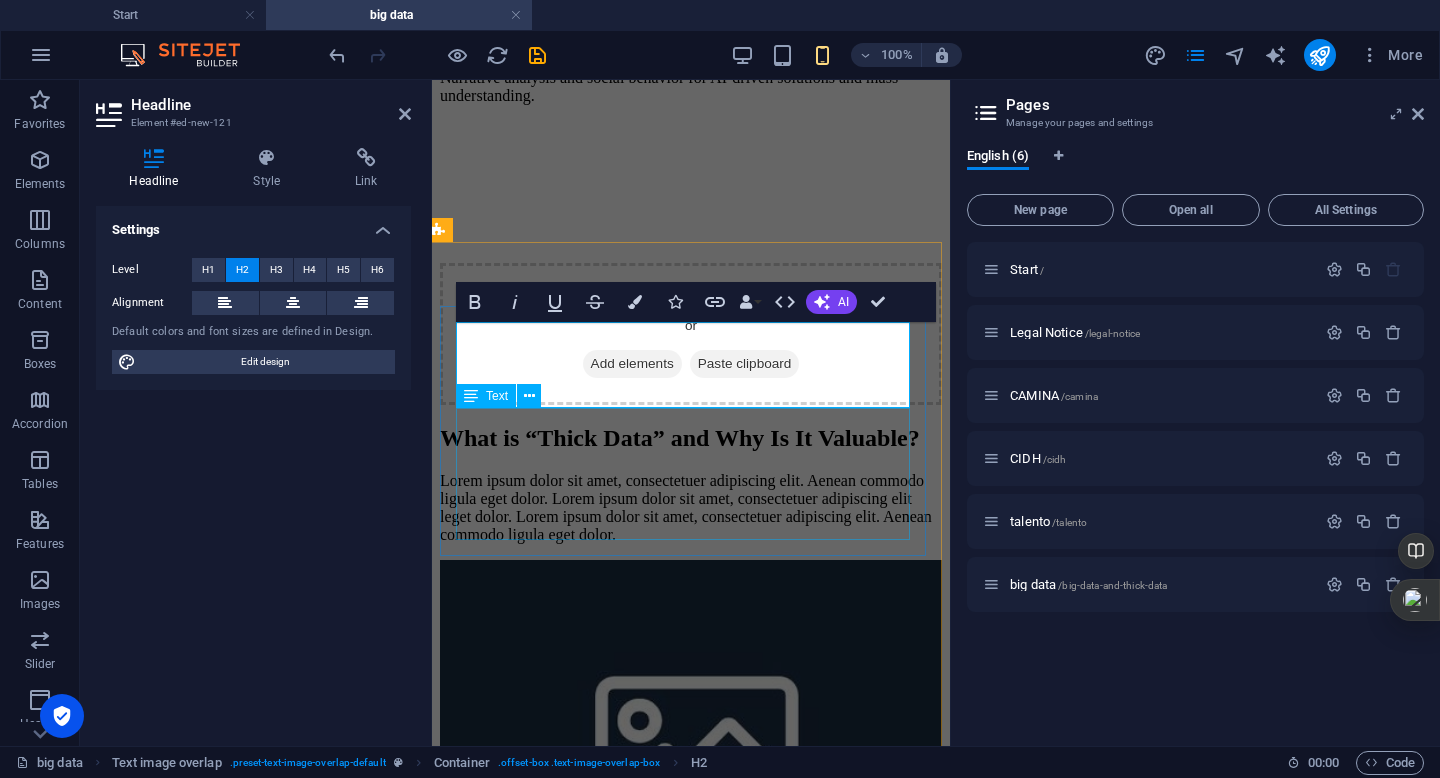 click on "Lorem ipsum dolor sit amet, consectetuer adipiscing elit. Aenean commodo ligula eget dolor. Lorem ipsum dolor sit amet, consectetuer adipiscing elit leget dolor. Lorem ipsum dolor sit amet, consectetuer adipiscing elit. Aenean commodo ligula eget dolor." at bounding box center [691, 508] 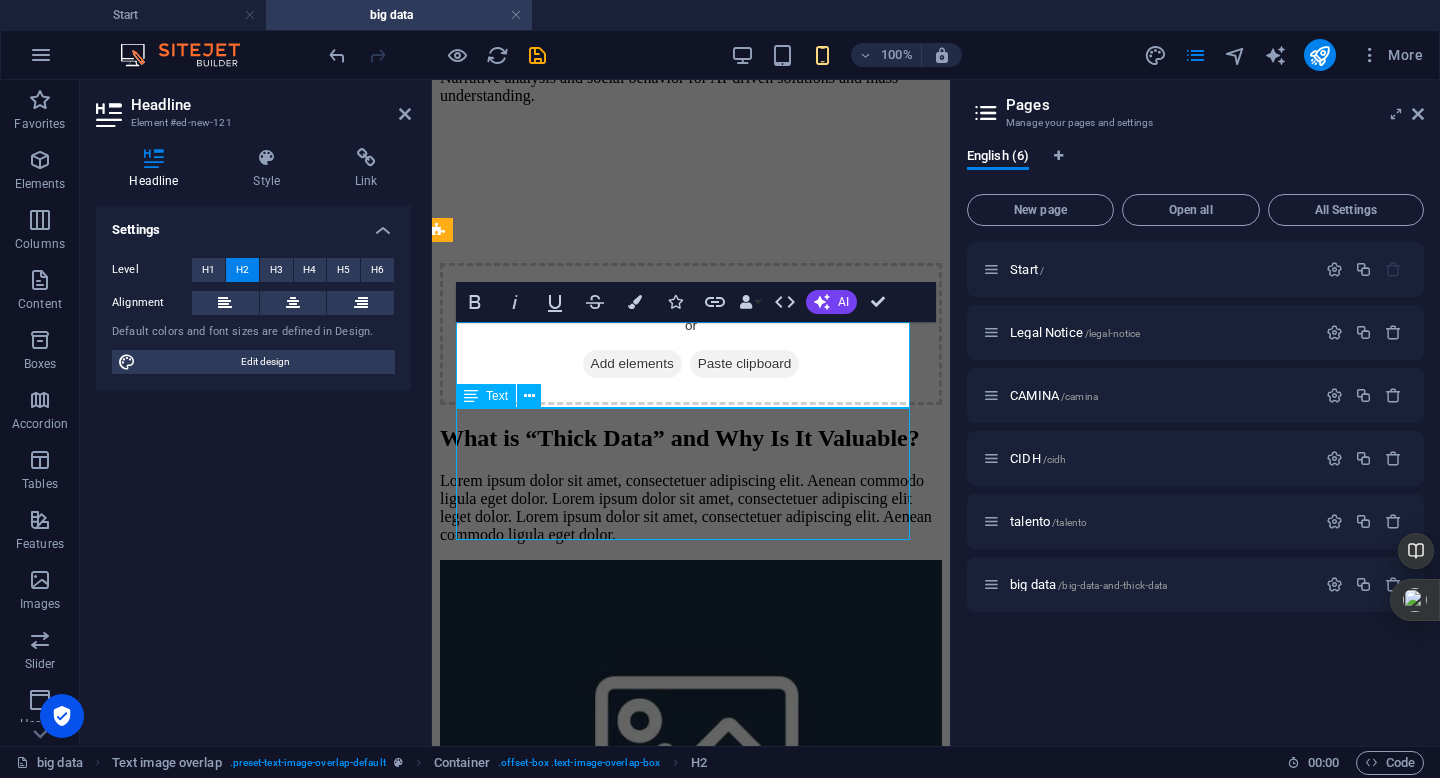 click on "Lorem ipsum dolor sit amet, consectetuer adipiscing elit. Aenean commodo ligula eget dolor. Lorem ipsum dolor sit amet, consectetuer adipiscing elit leget dolor. Lorem ipsum dolor sit amet, consectetuer adipiscing elit. Aenean commodo ligula eget dolor." at bounding box center [691, 508] 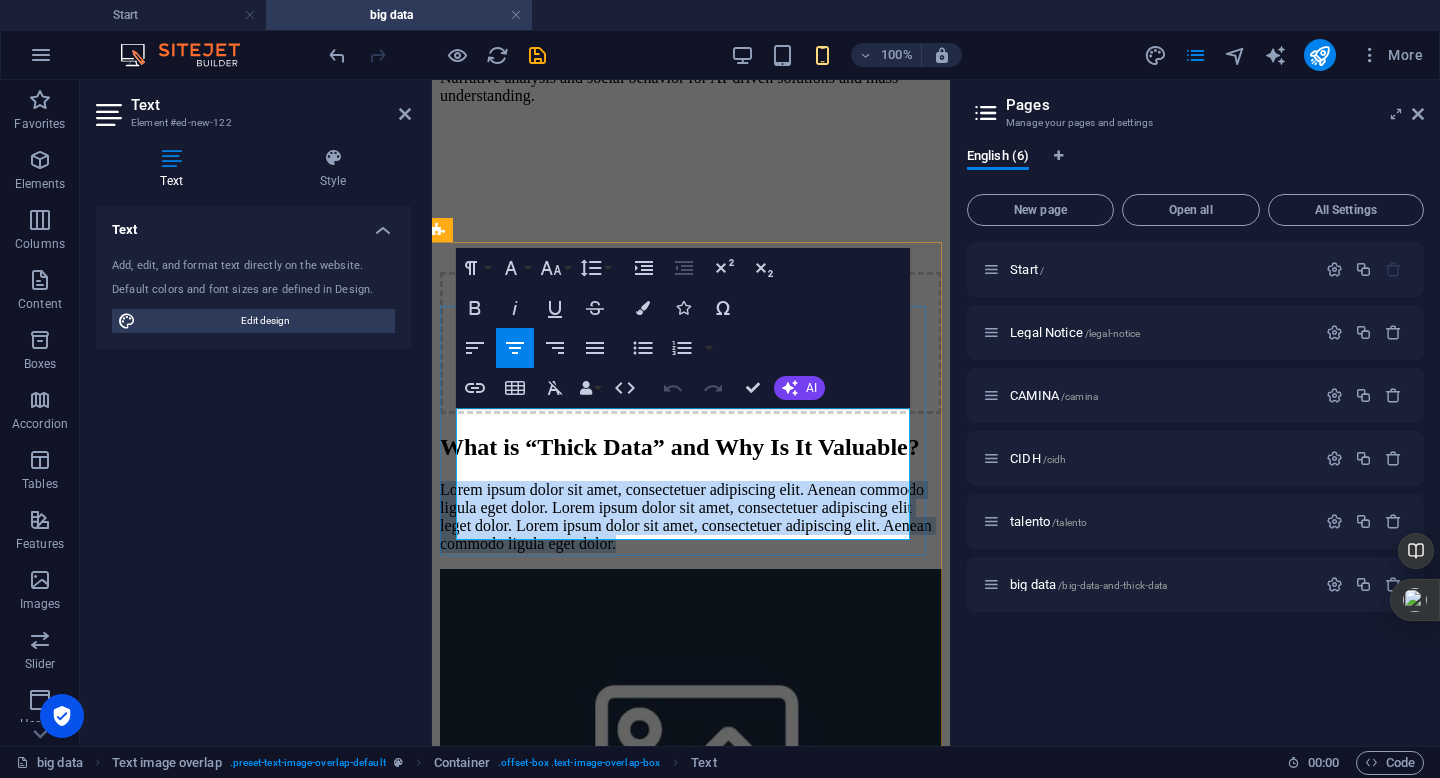 drag, startPoint x: 470, startPoint y: 424, endPoint x: 887, endPoint y: 519, distance: 427.68445 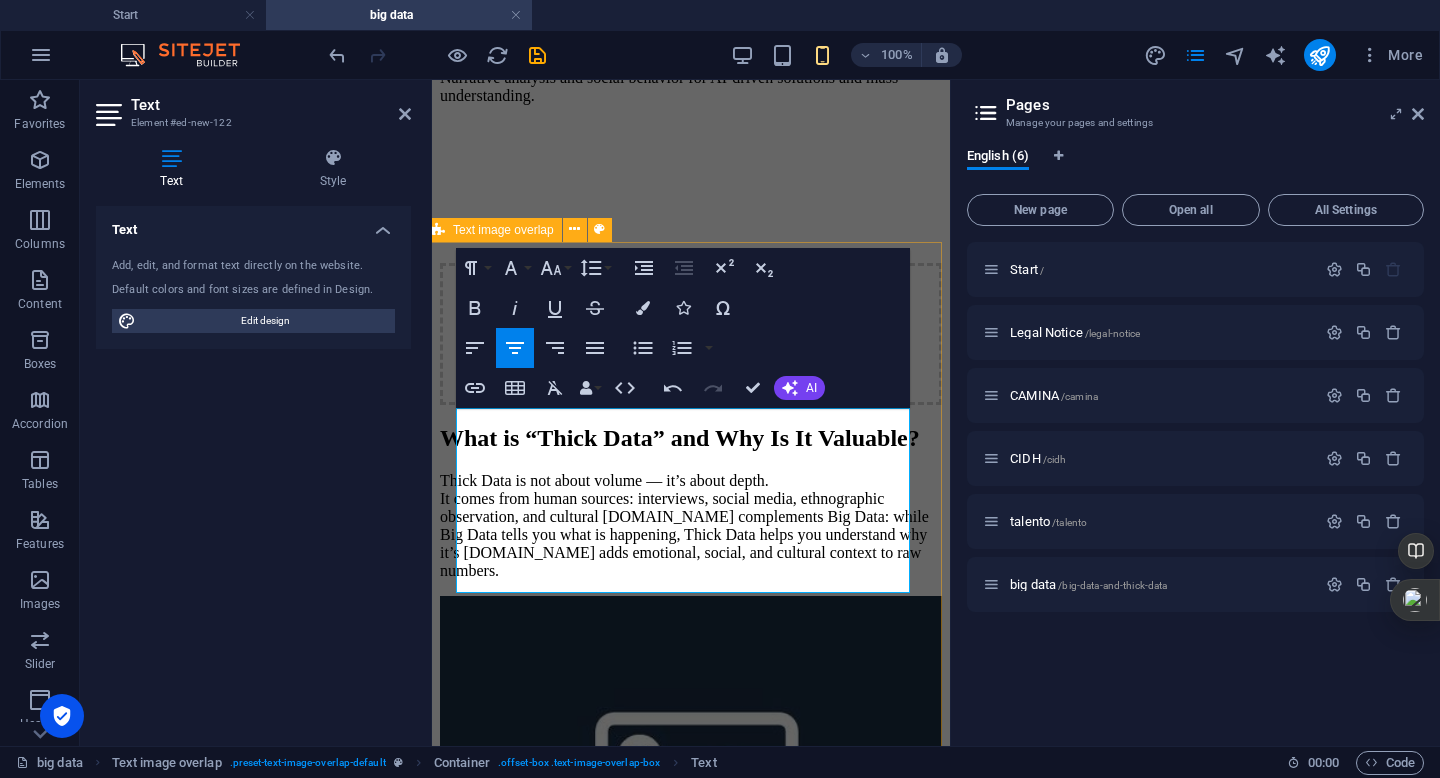 click on "What is “Thick Data” and Why Is It Valuable? Thick Data is not about volume — it’s about depth. It comes from human sources: interviews, social media, ethnographic observation, and cultural trends.It complements Big Data: while Big Data tells you what is happening, Thick Data helps you understand why it’s happening.It adds emotional, social, and cultural context to raw numbers." at bounding box center (691, 684) 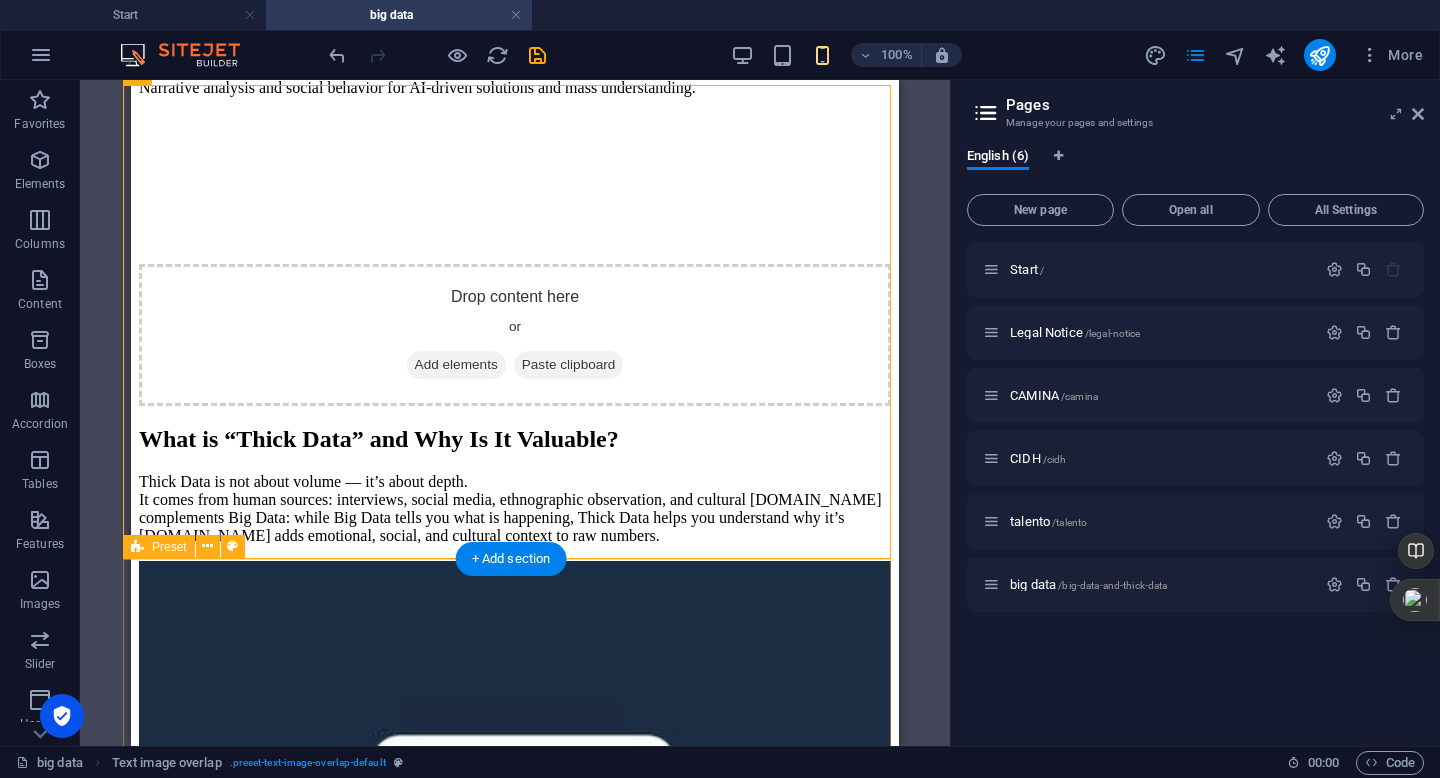 scroll, scrollTop: 424, scrollLeft: 8, axis: both 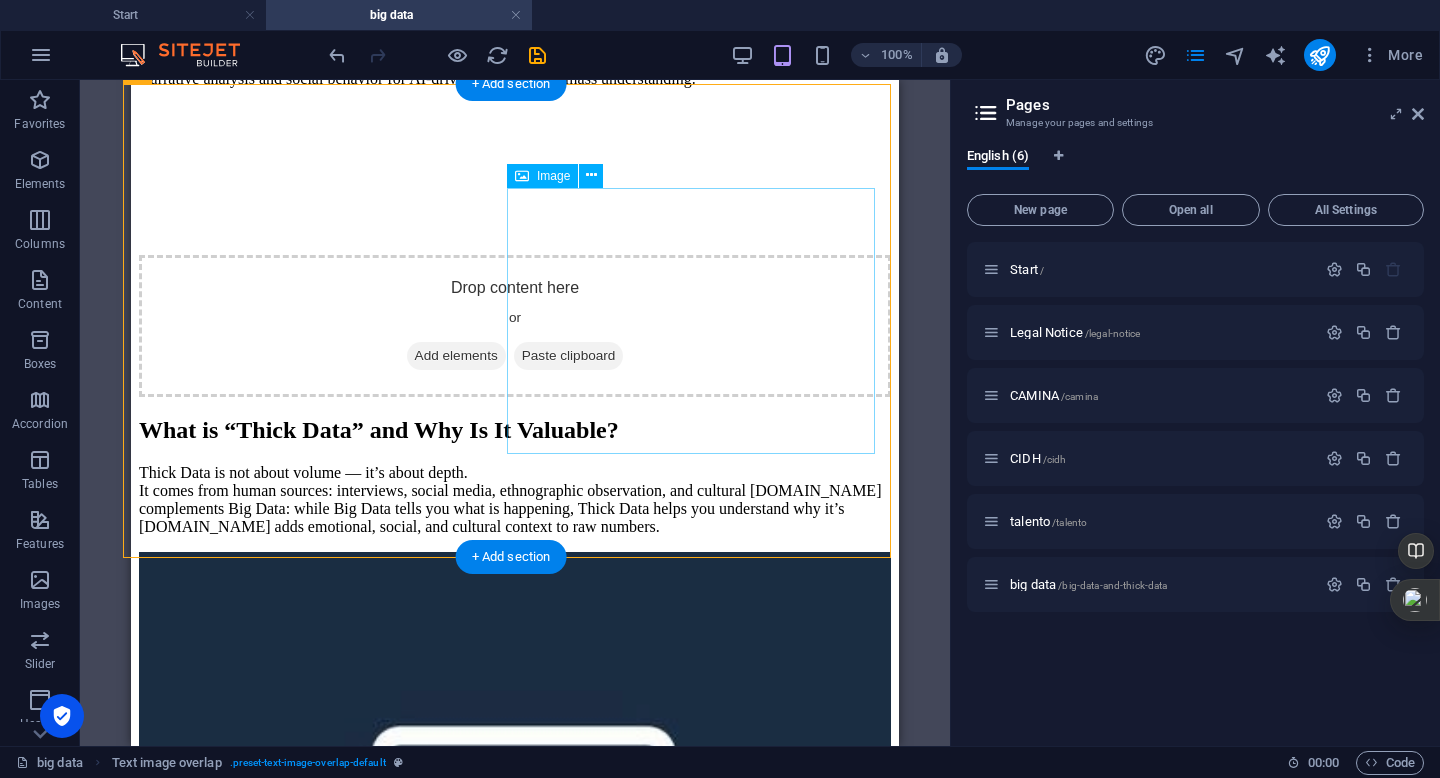 click at bounding box center [515, 826] 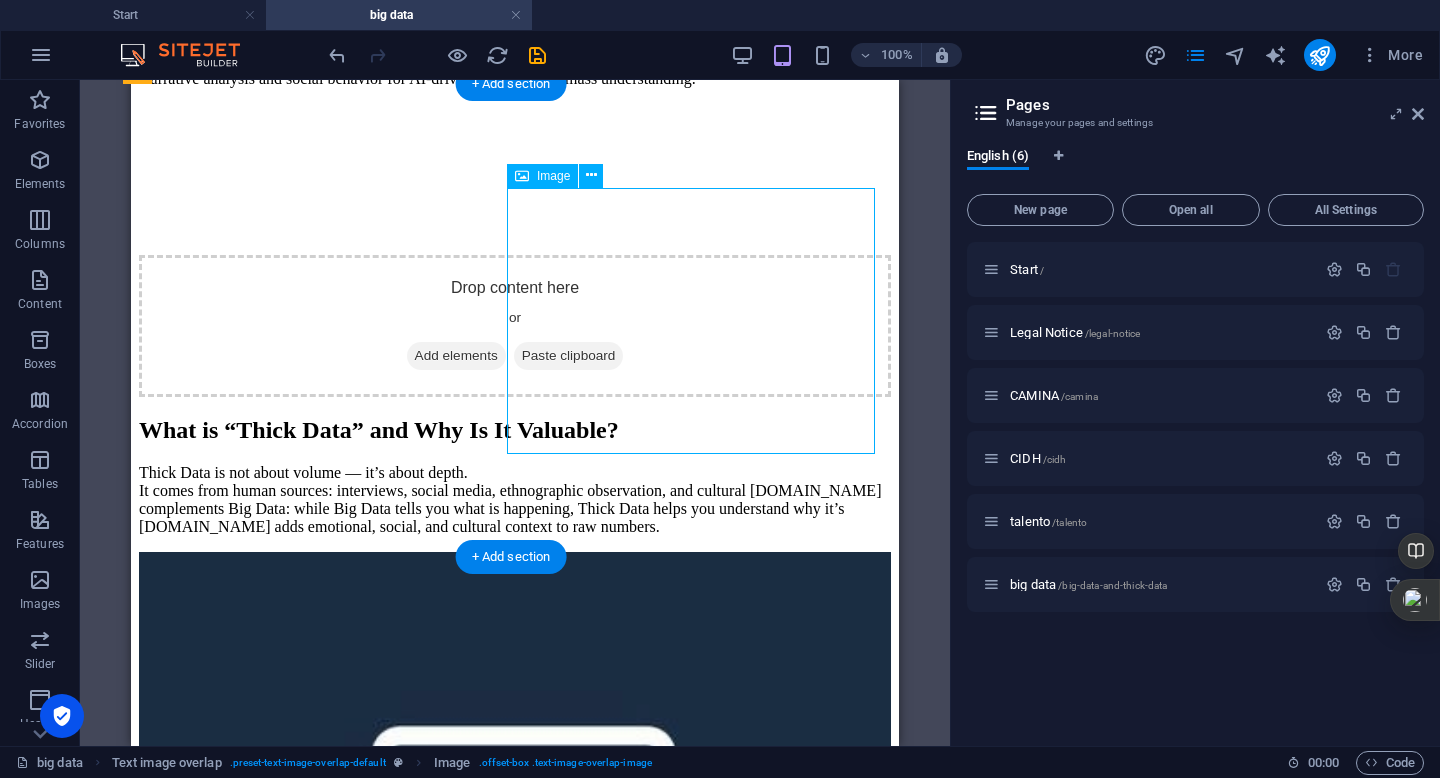 click at bounding box center [515, 826] 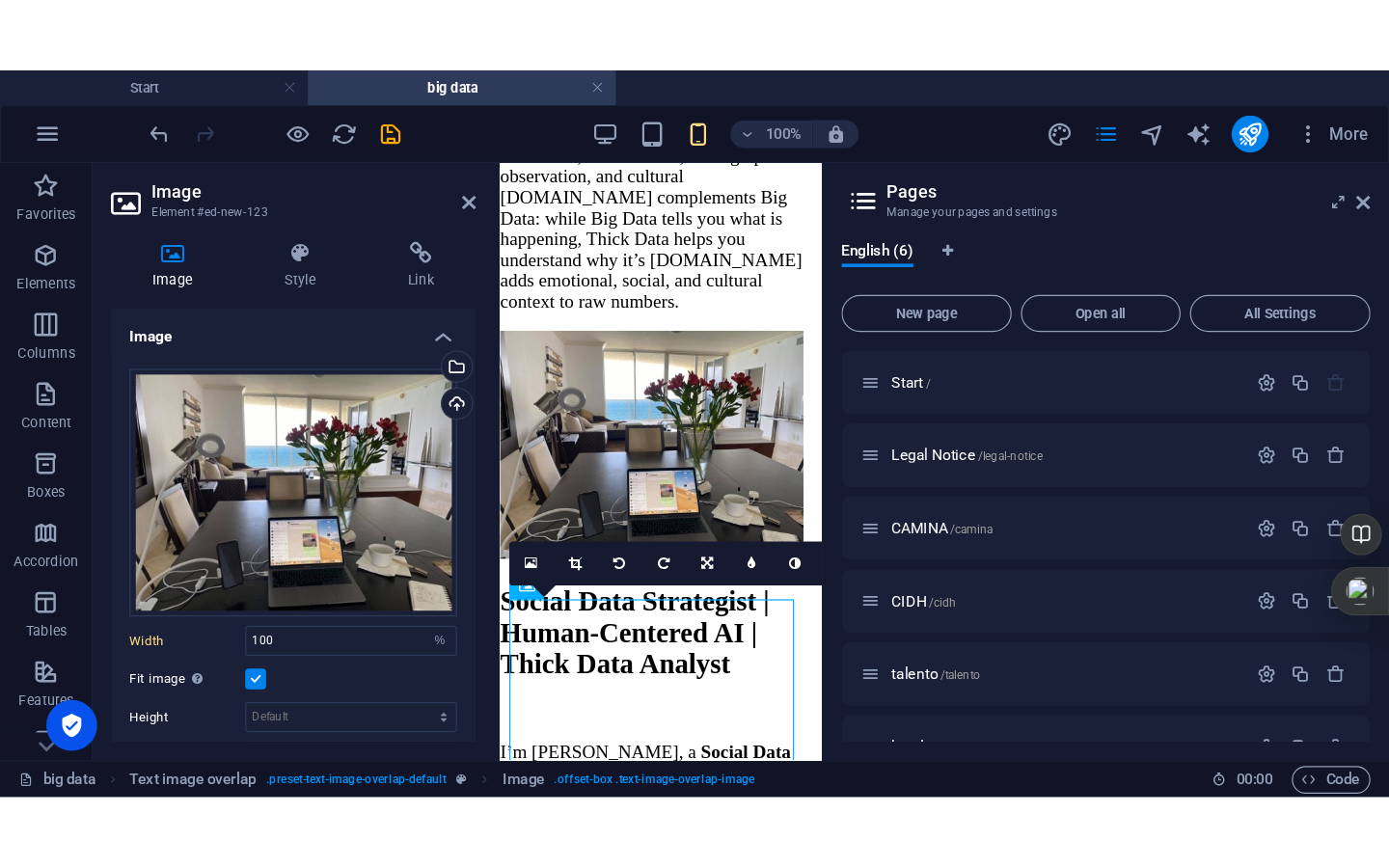 scroll, scrollTop: 978, scrollLeft: 8, axis: both 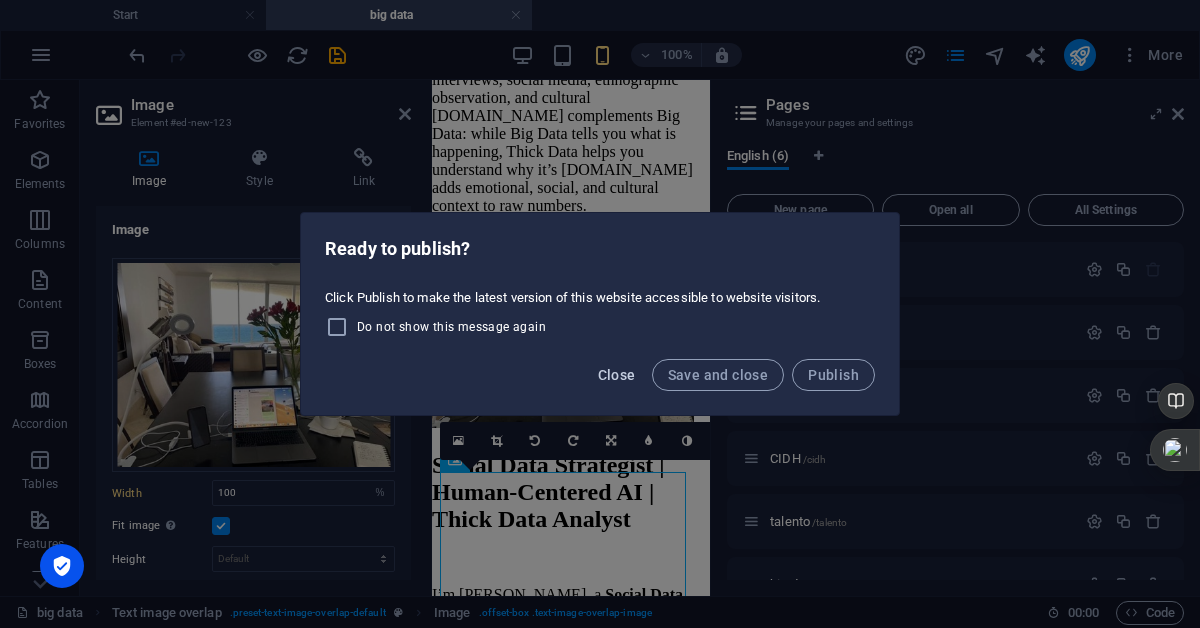 click on "Close" at bounding box center (617, 375) 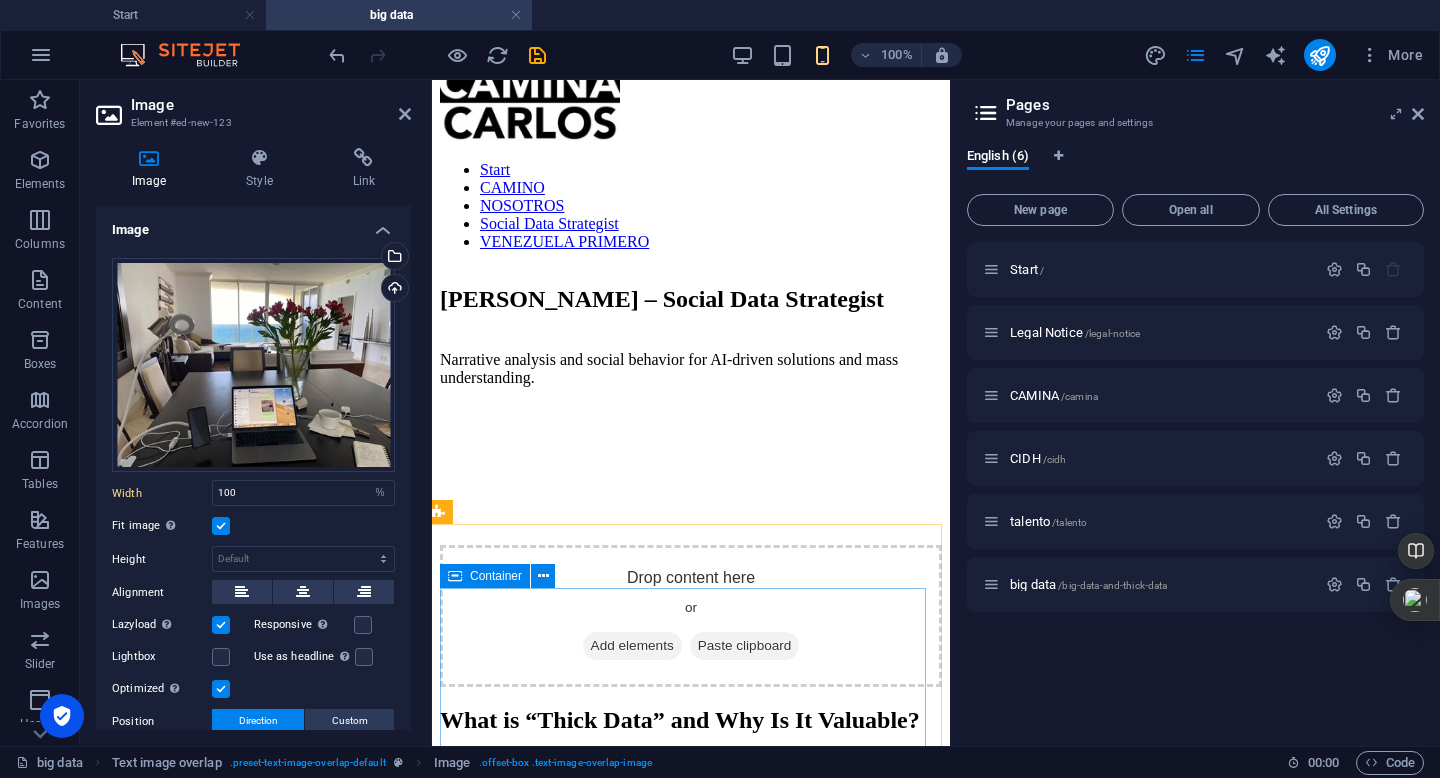 scroll, scrollTop: 0, scrollLeft: 8, axis: horizontal 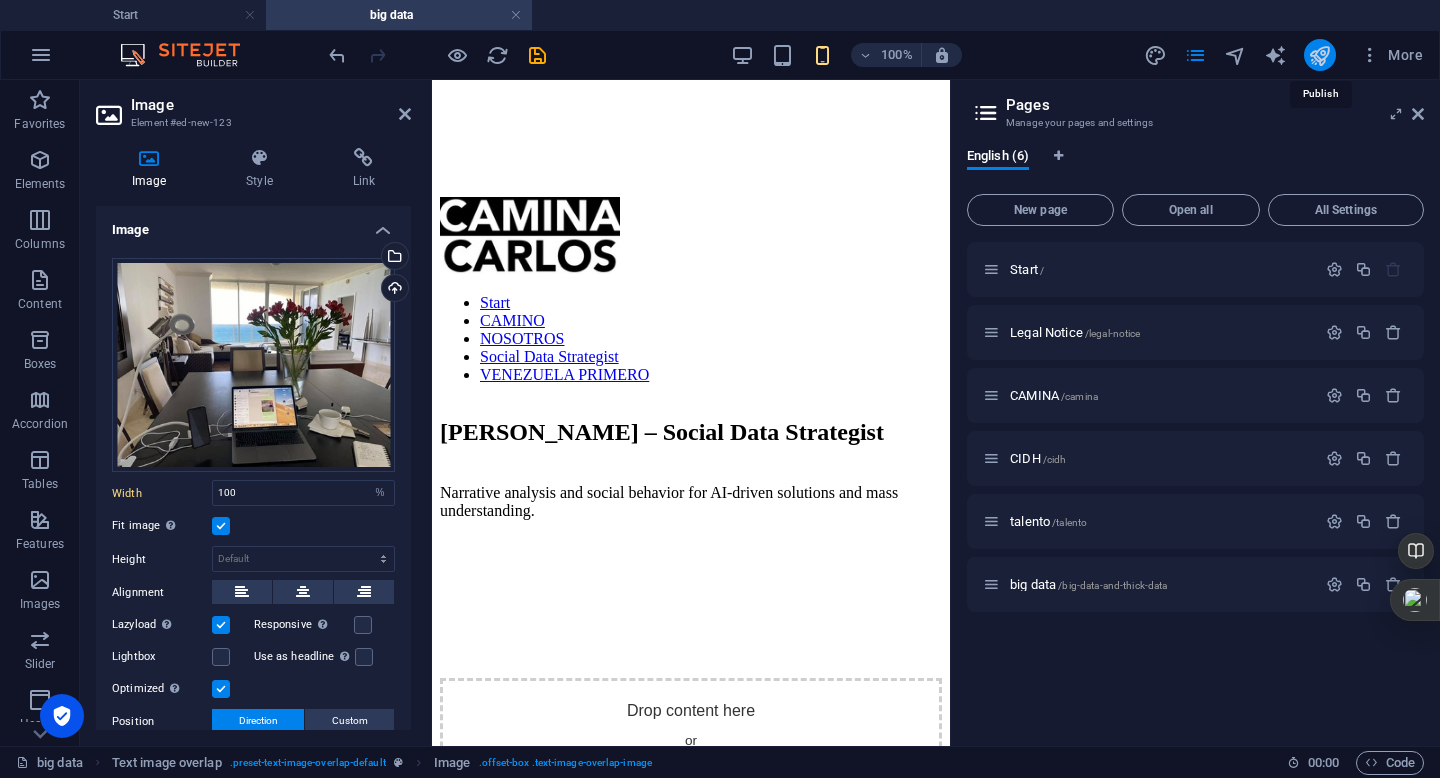 click at bounding box center (1319, 55) 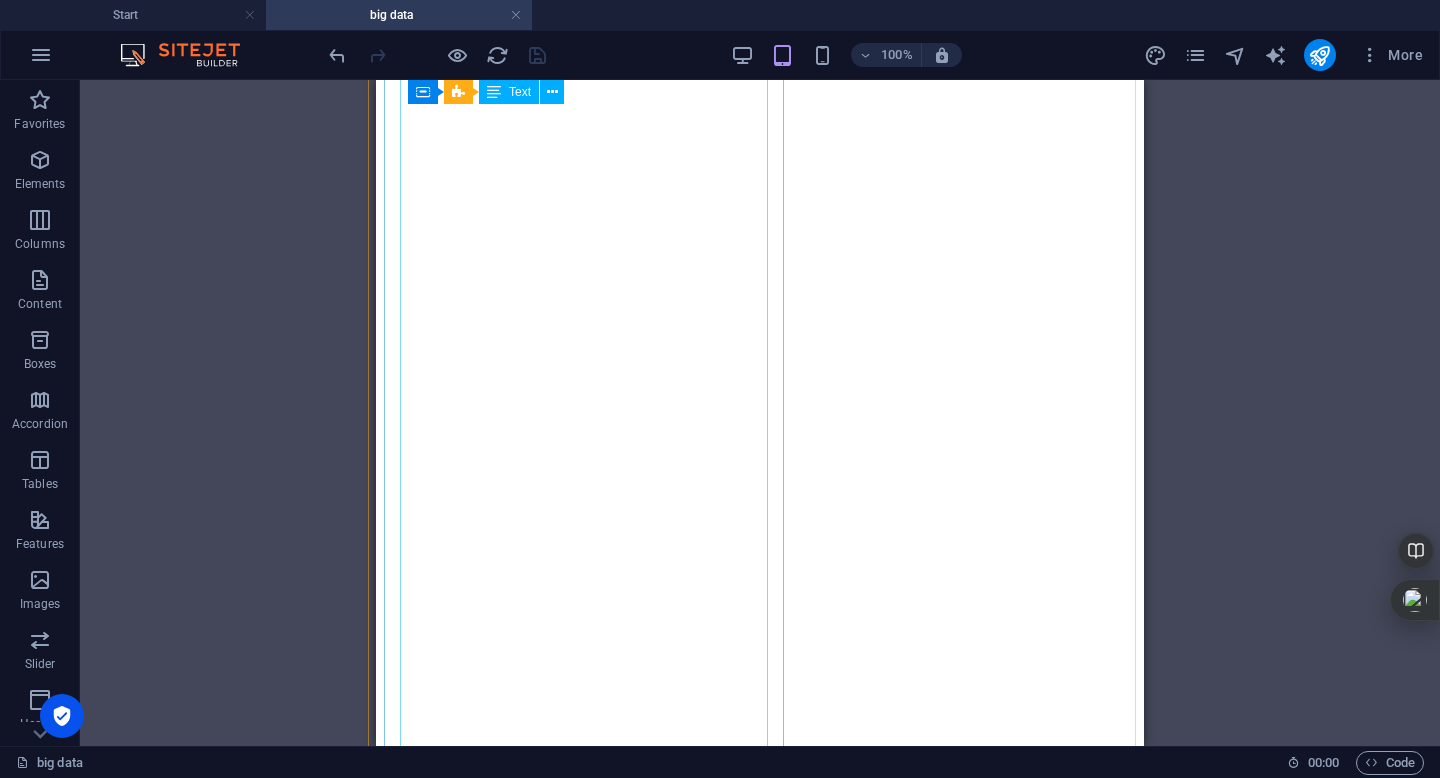 scroll, scrollTop: 731, scrollLeft: 8, axis: both 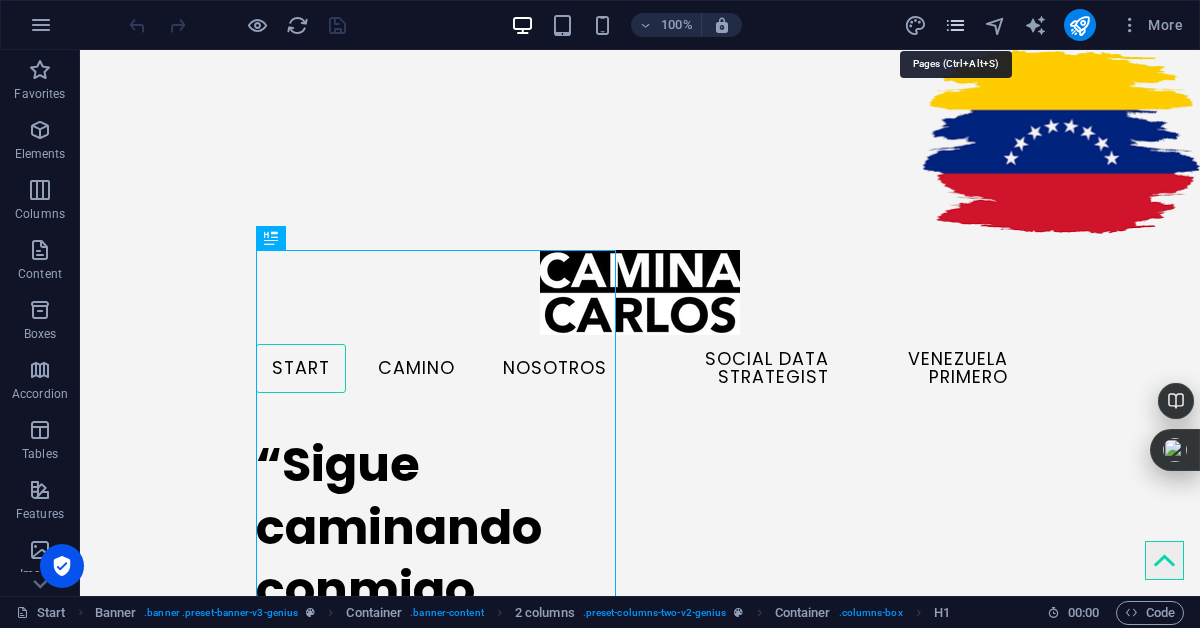 click at bounding box center [955, 25] 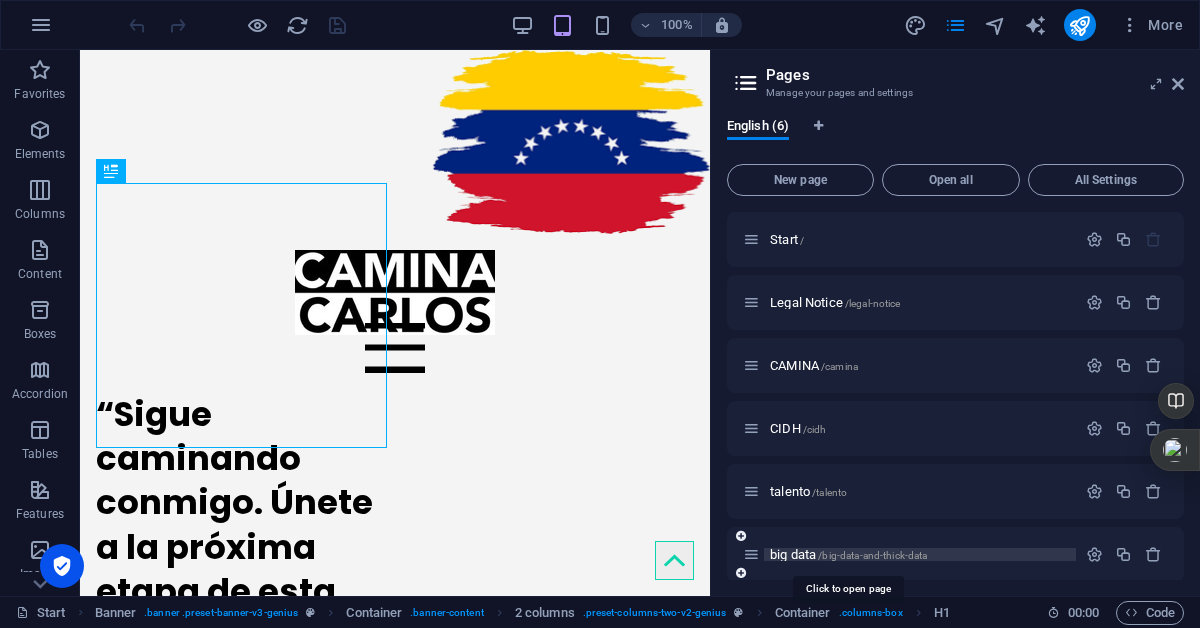 click on "big data /big-data-and-thick-data" at bounding box center (848, 554) 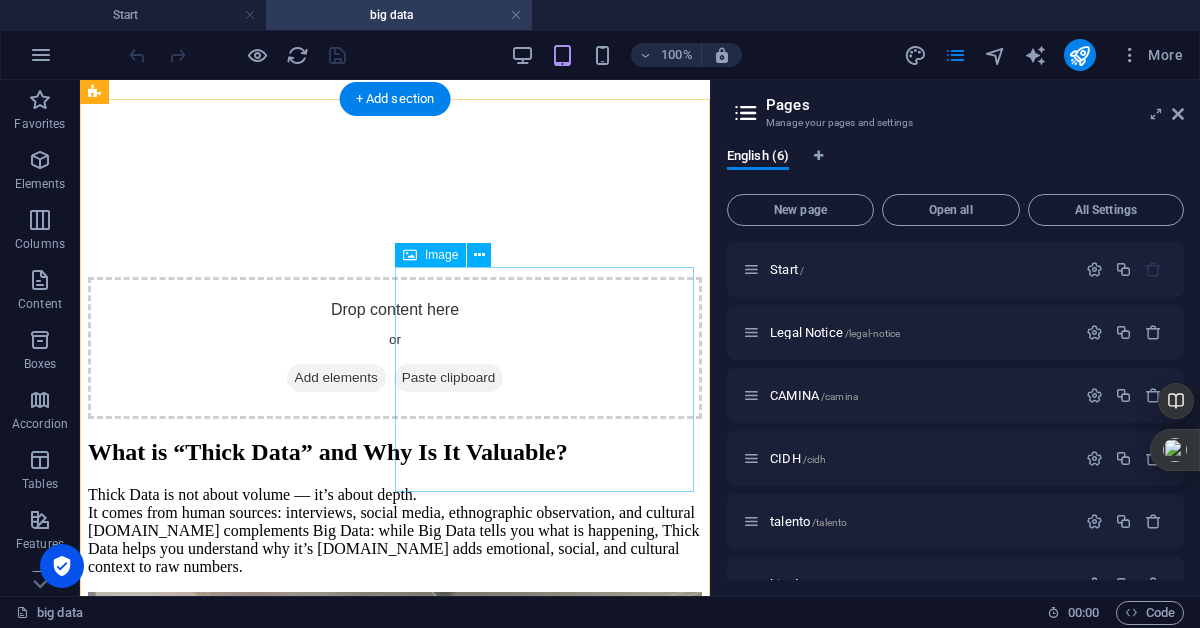 scroll, scrollTop: 470, scrollLeft: 0, axis: vertical 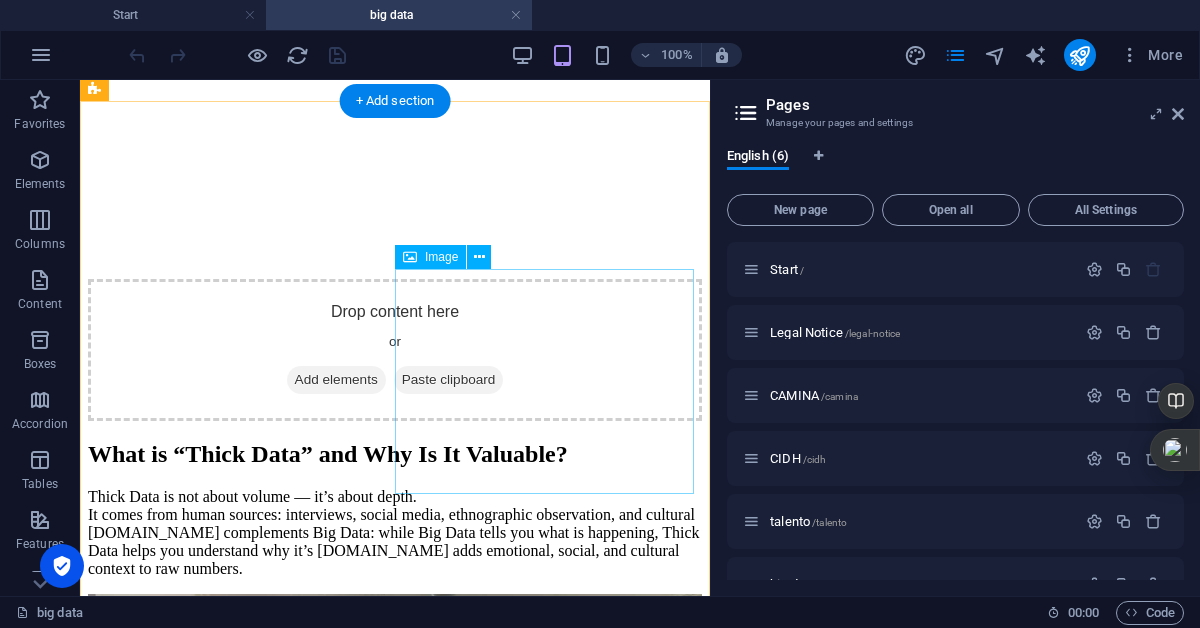 click at bounding box center [395, 826] 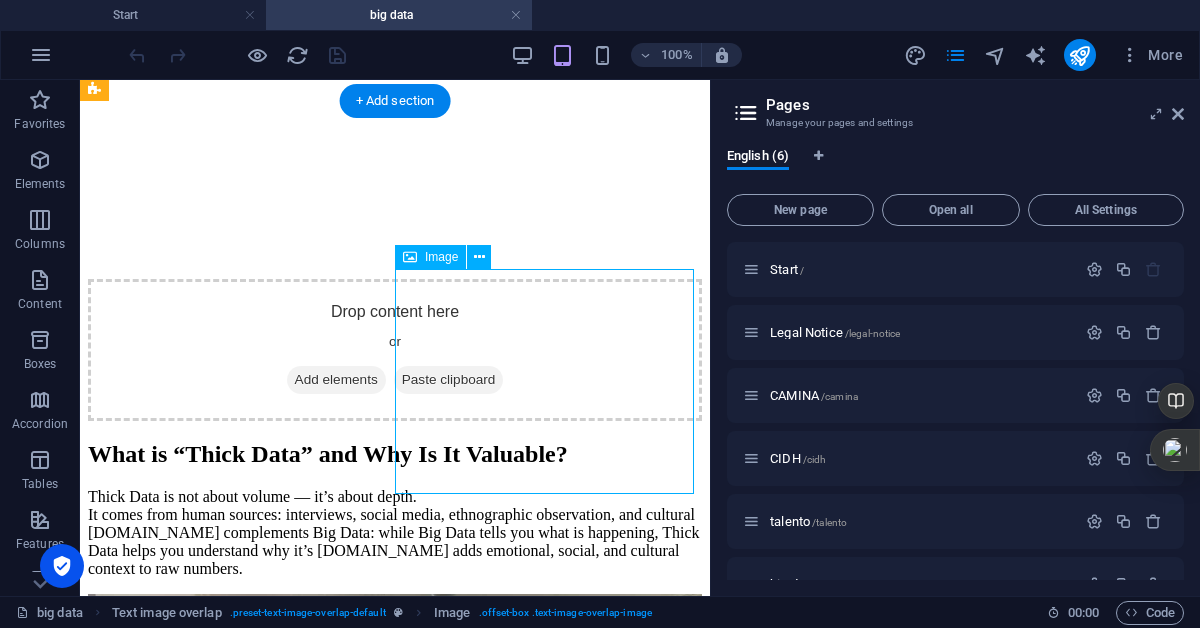 click at bounding box center [395, 826] 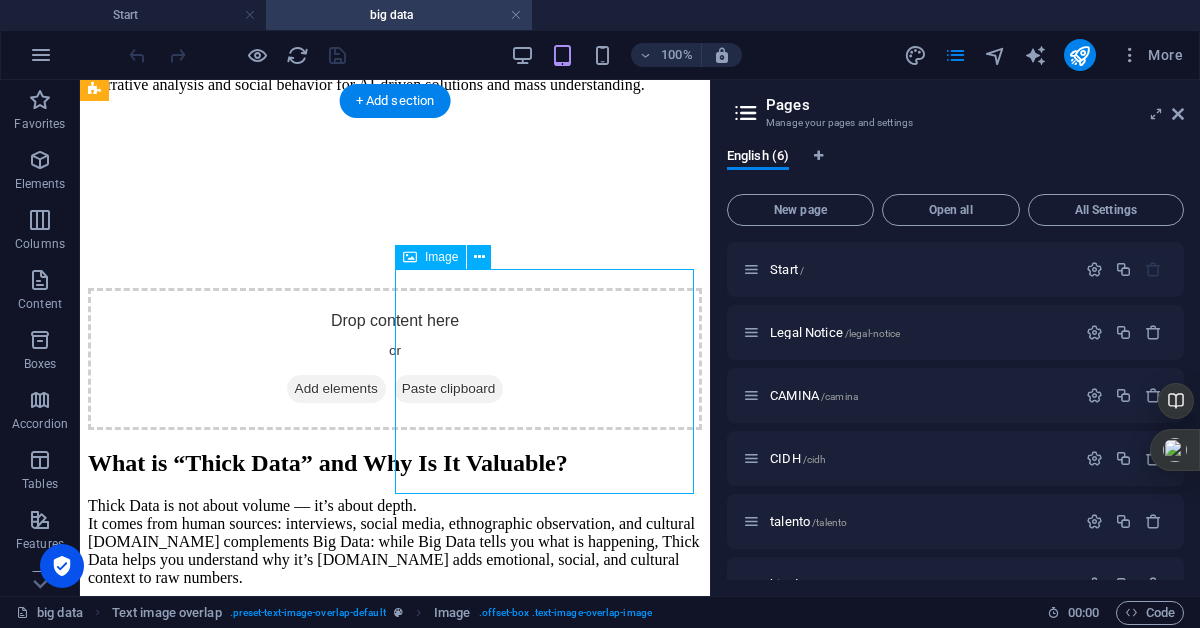 select on "%" 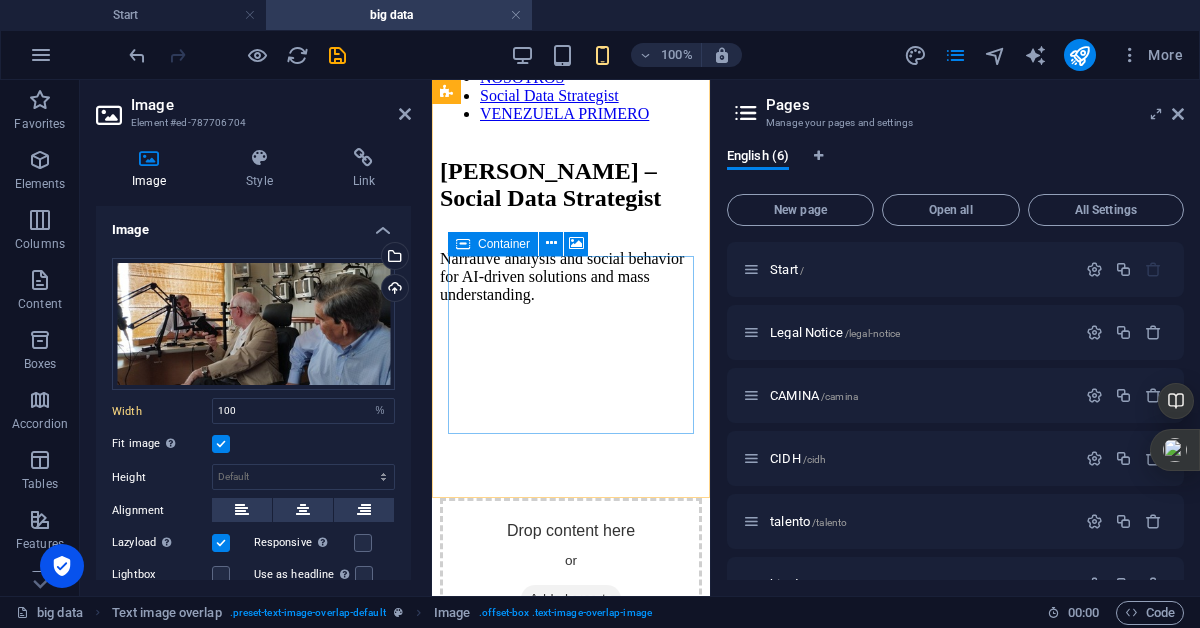 scroll, scrollTop: 271, scrollLeft: 0, axis: vertical 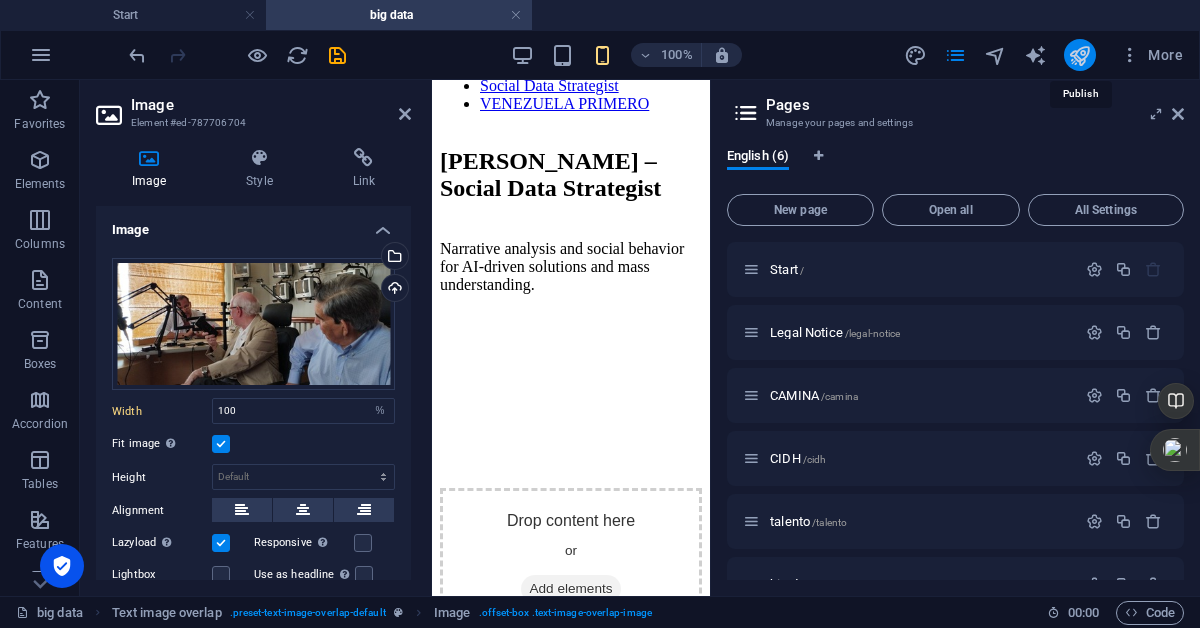 click at bounding box center [1079, 55] 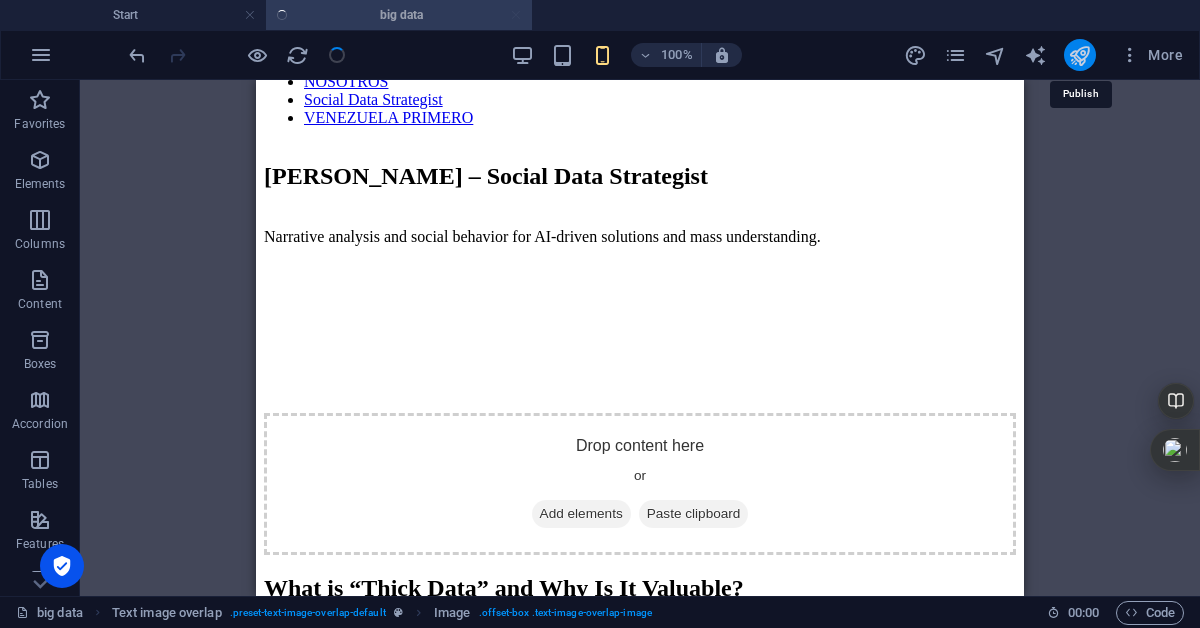 scroll, scrollTop: 279, scrollLeft: 0, axis: vertical 